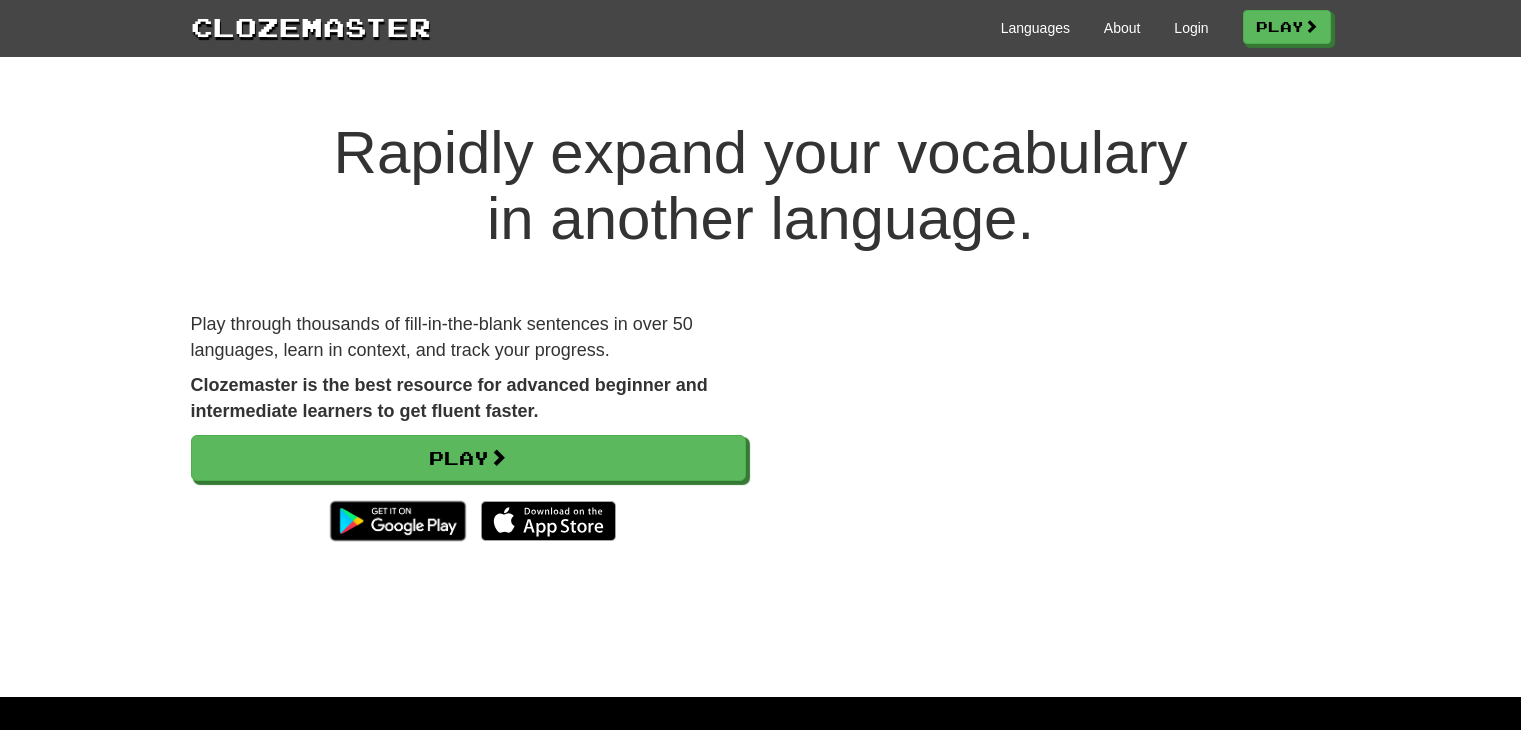 scroll, scrollTop: 0, scrollLeft: 0, axis: both 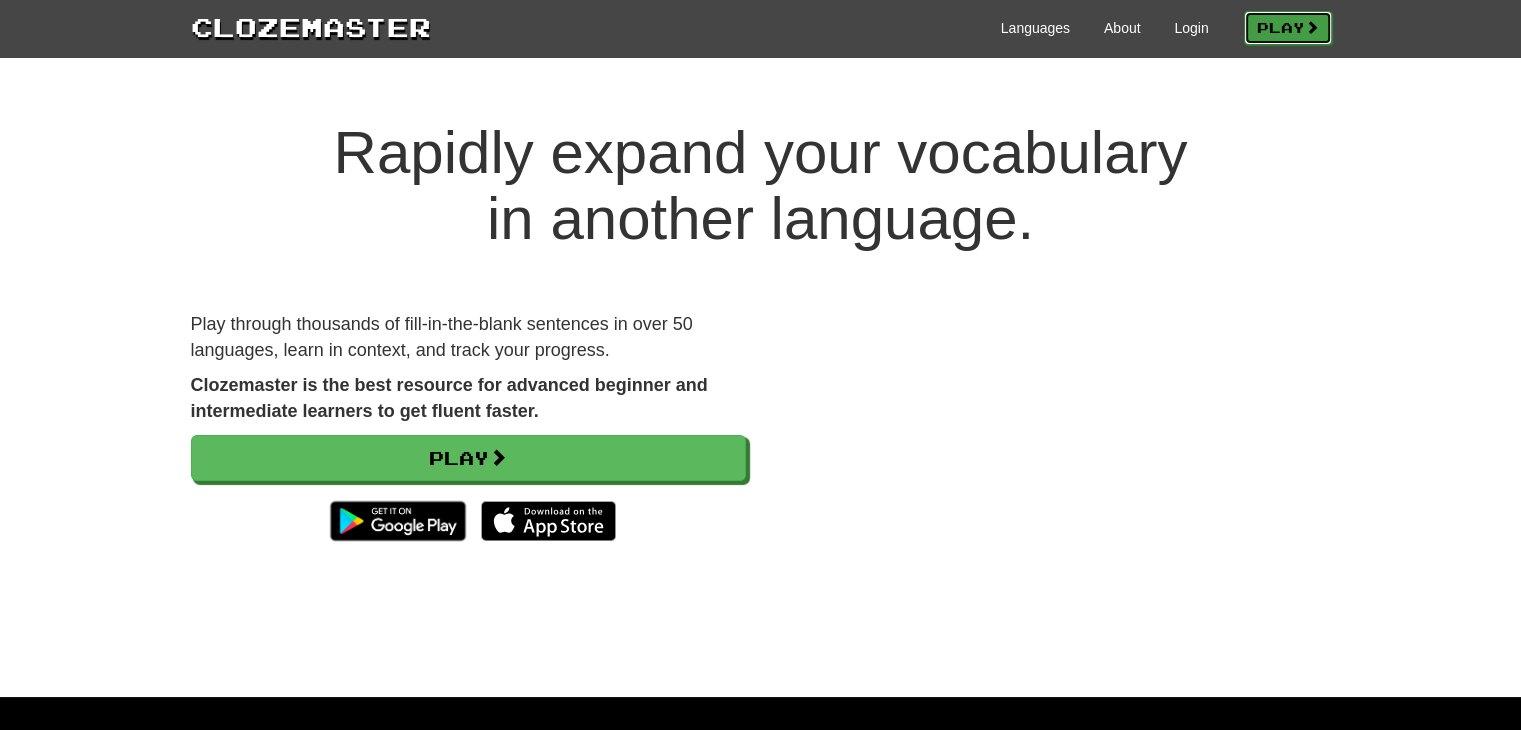 click on "Play" at bounding box center (1288, 28) 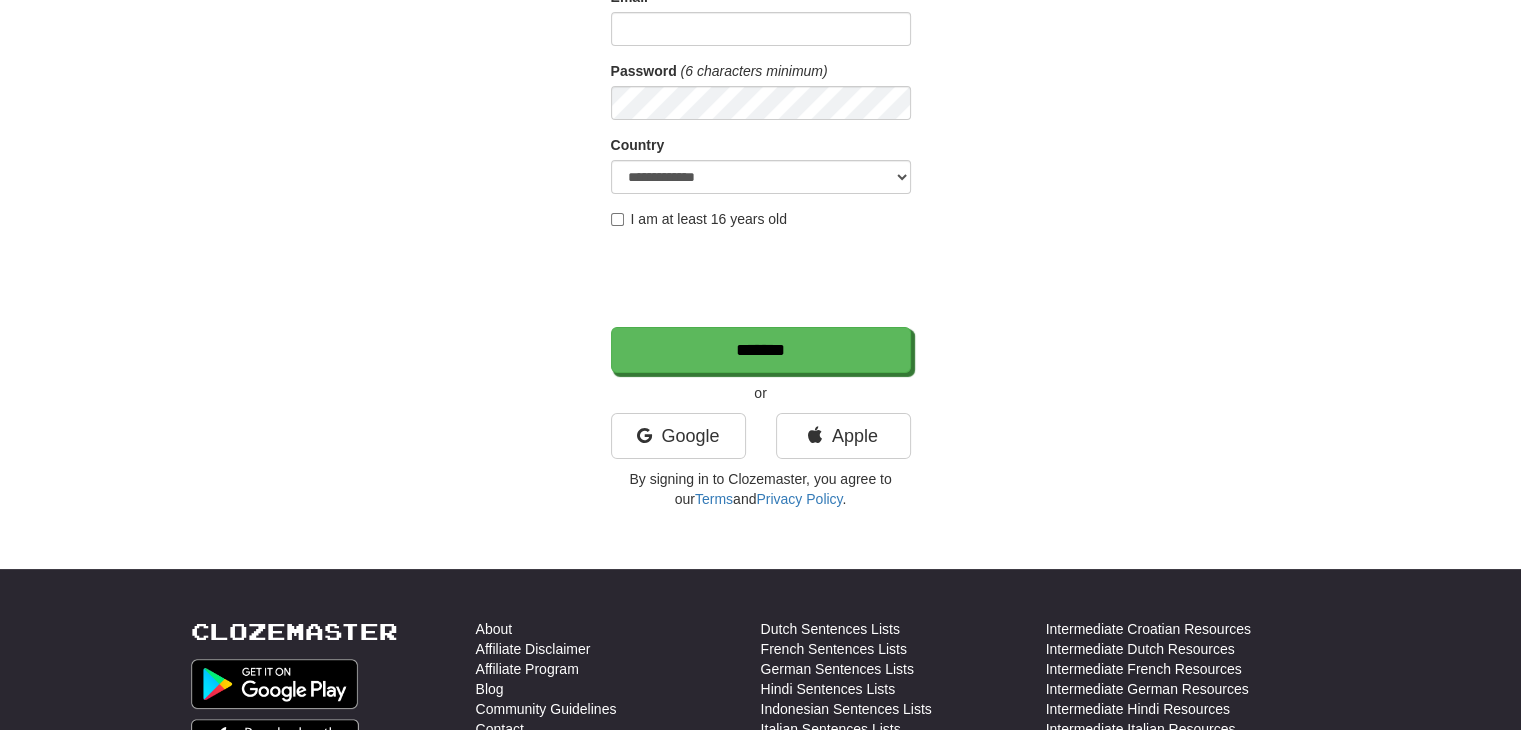 scroll, scrollTop: 300, scrollLeft: 0, axis: vertical 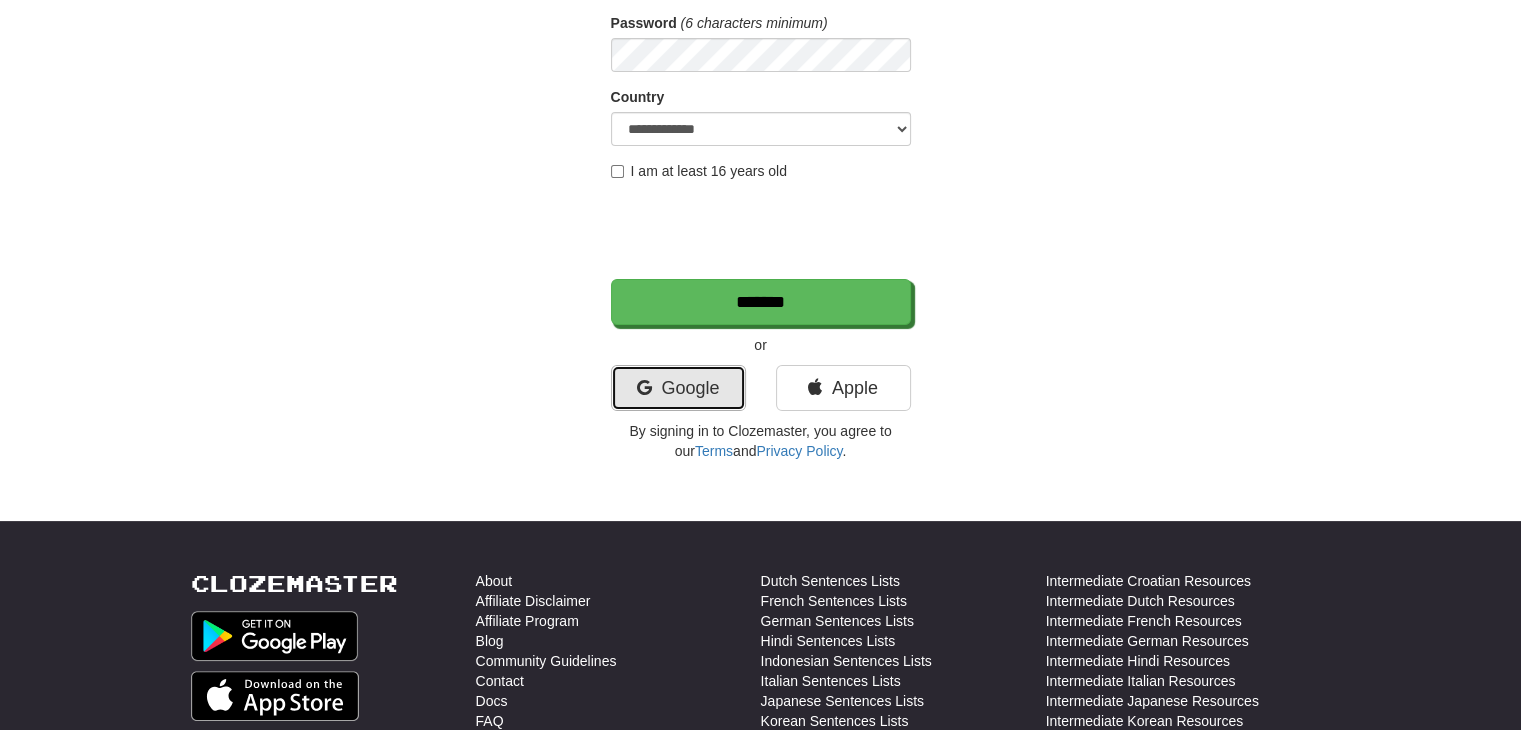 click on "Google" at bounding box center [678, 388] 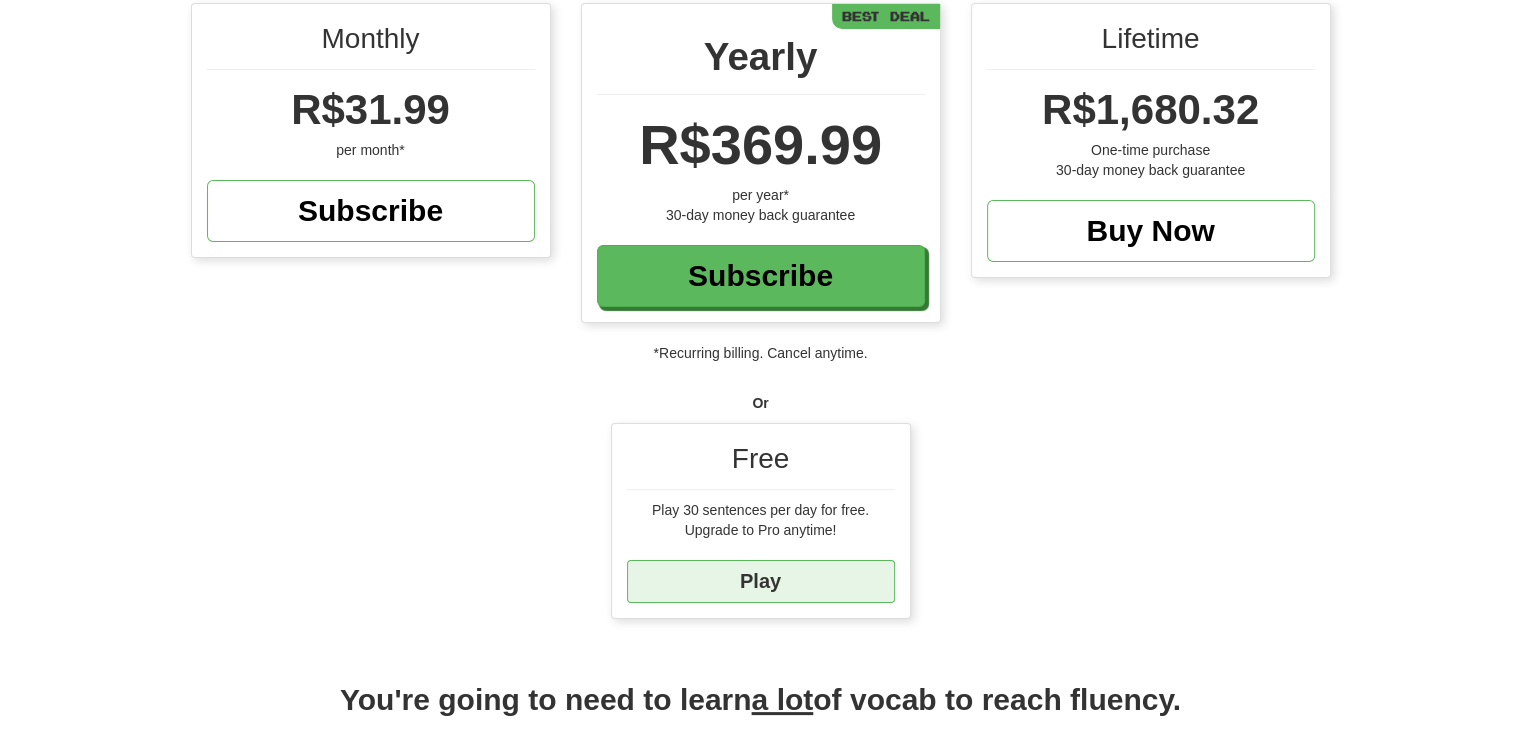 scroll, scrollTop: 200, scrollLeft: 0, axis: vertical 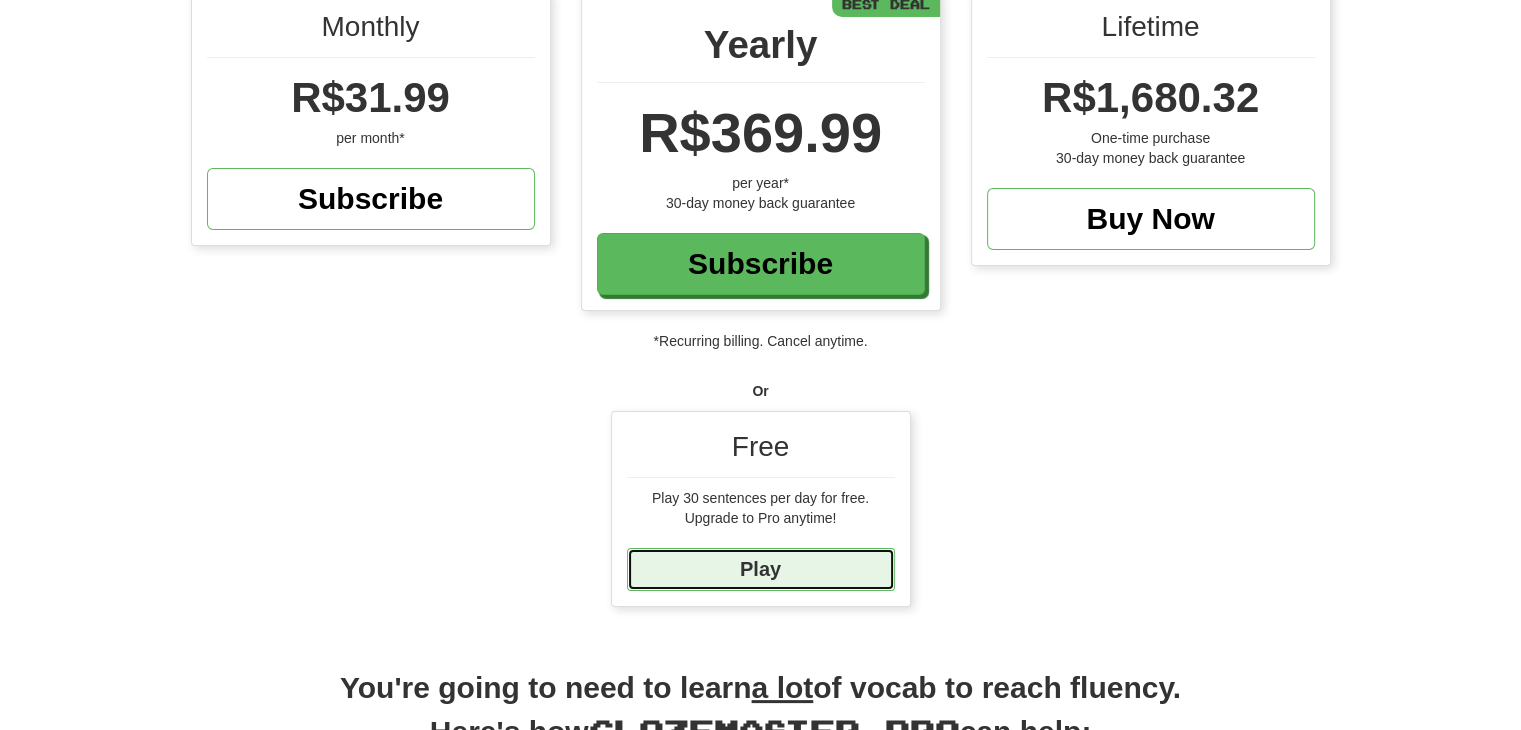 click on "Play" at bounding box center [761, 569] 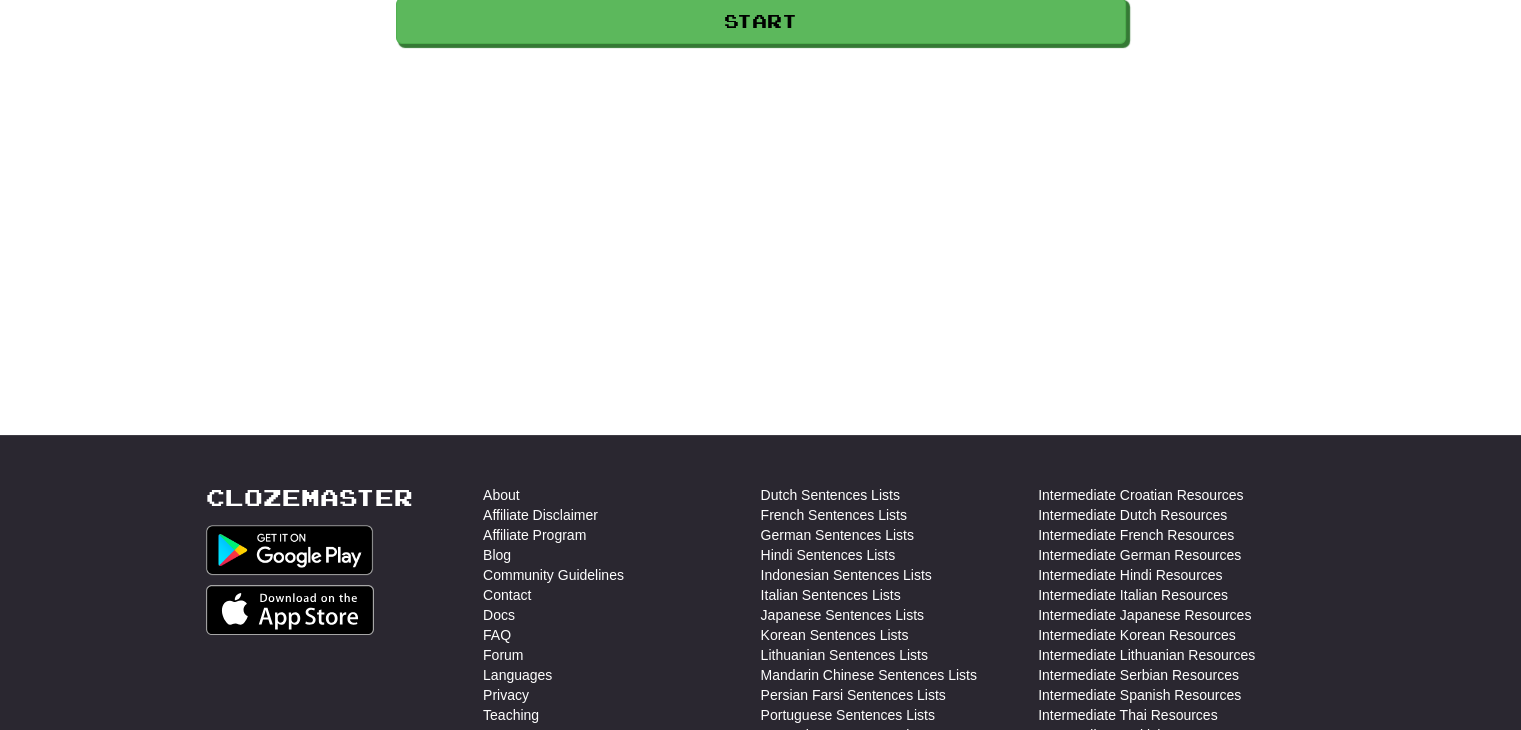 scroll, scrollTop: 0, scrollLeft: 0, axis: both 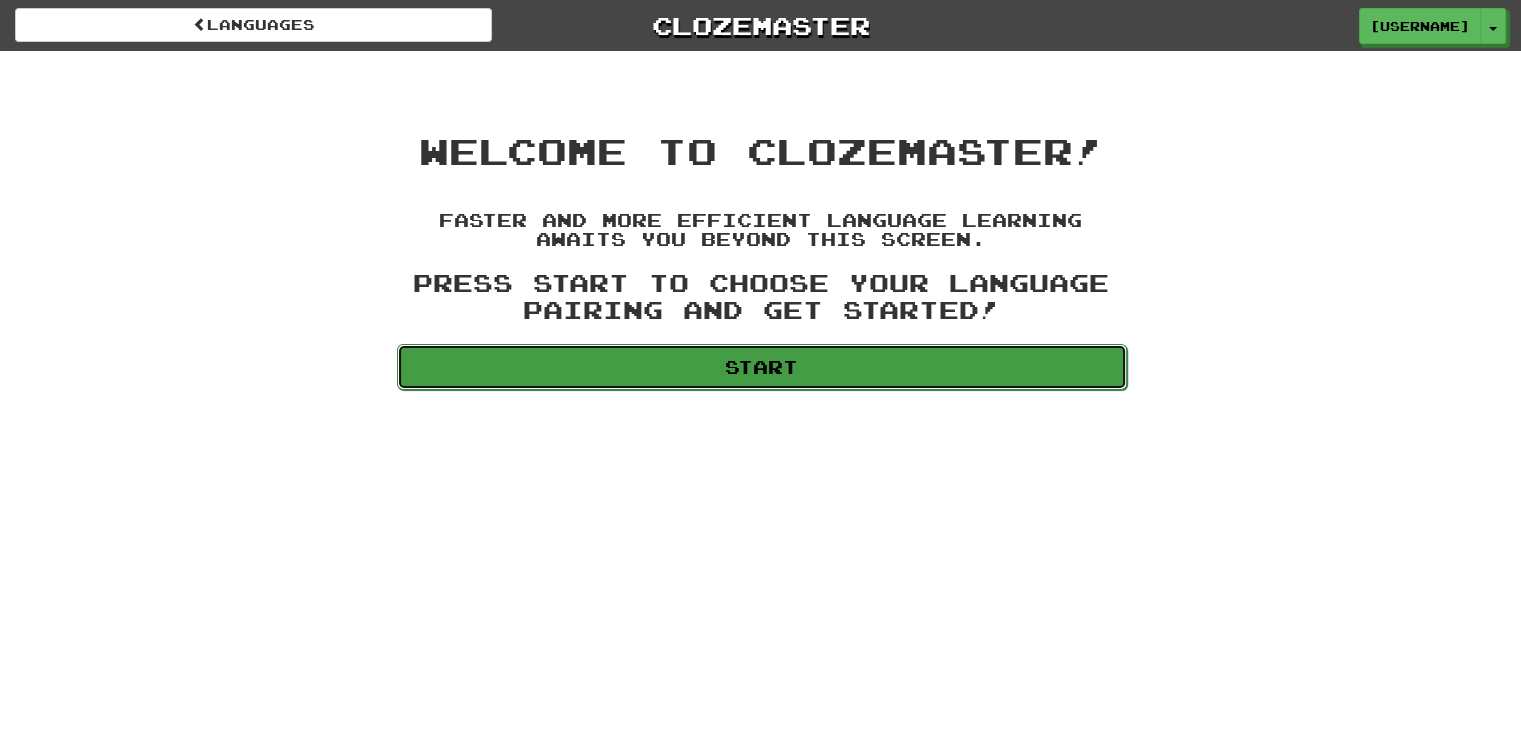 click on "Start" at bounding box center [762, 367] 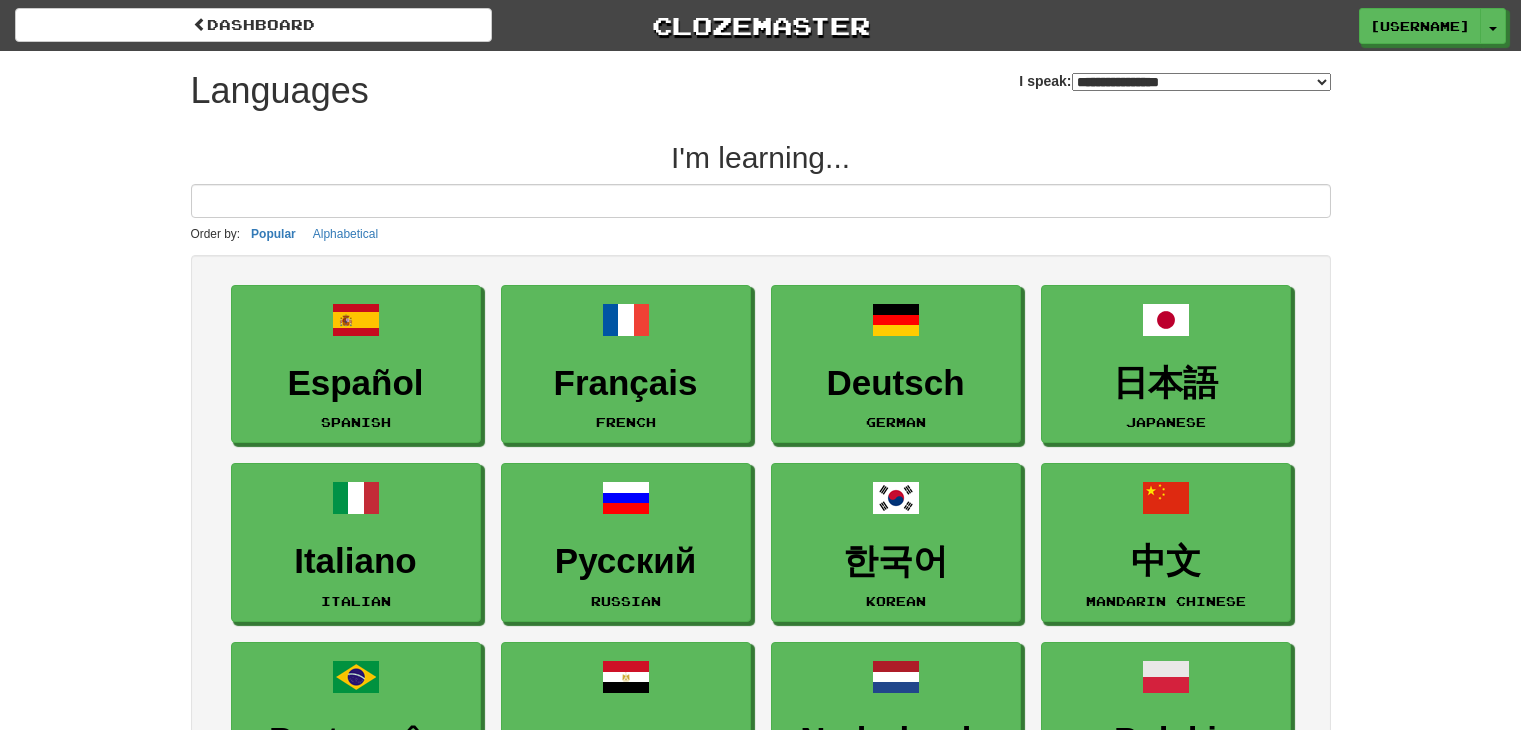 select on "*******" 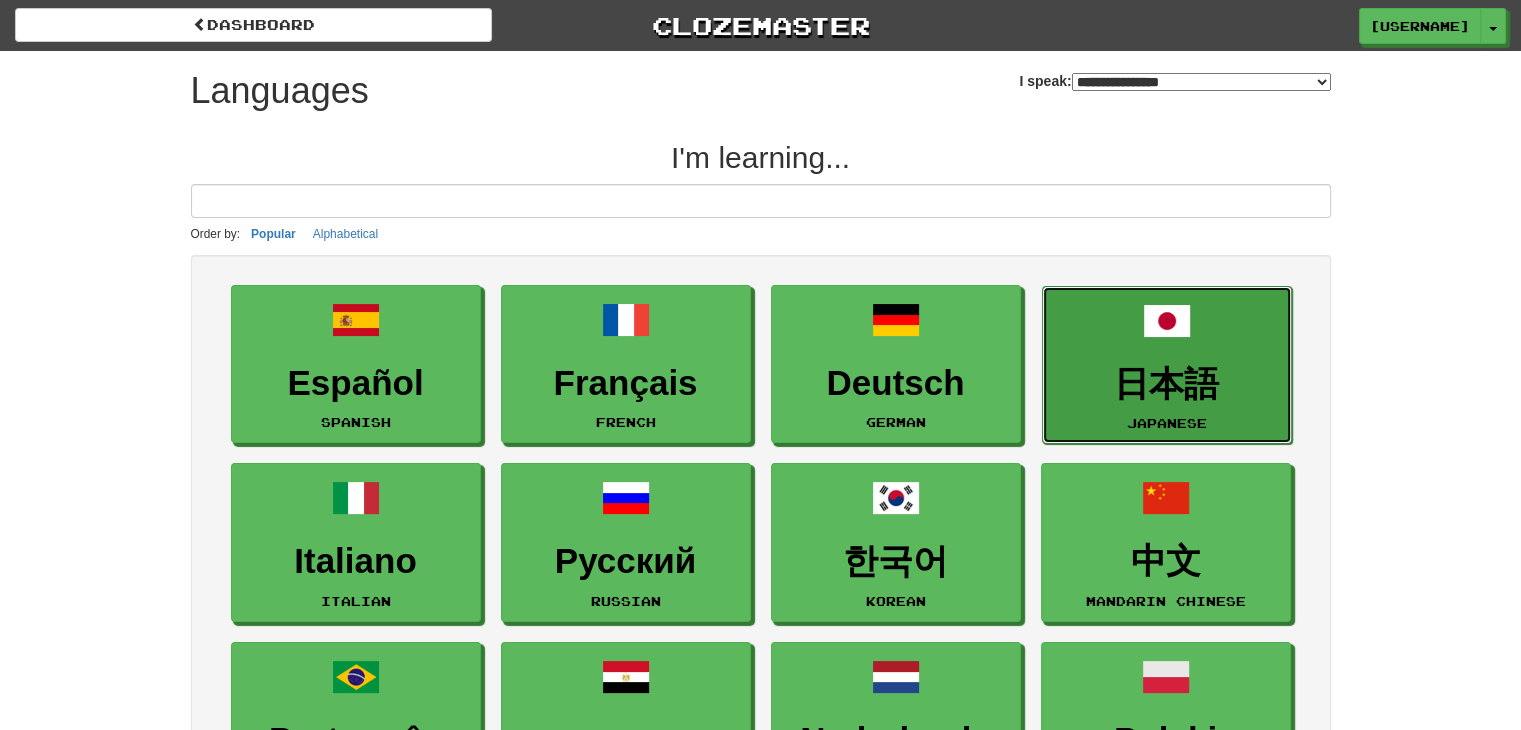 click on "日本語 Japanese" at bounding box center [1167, 365] 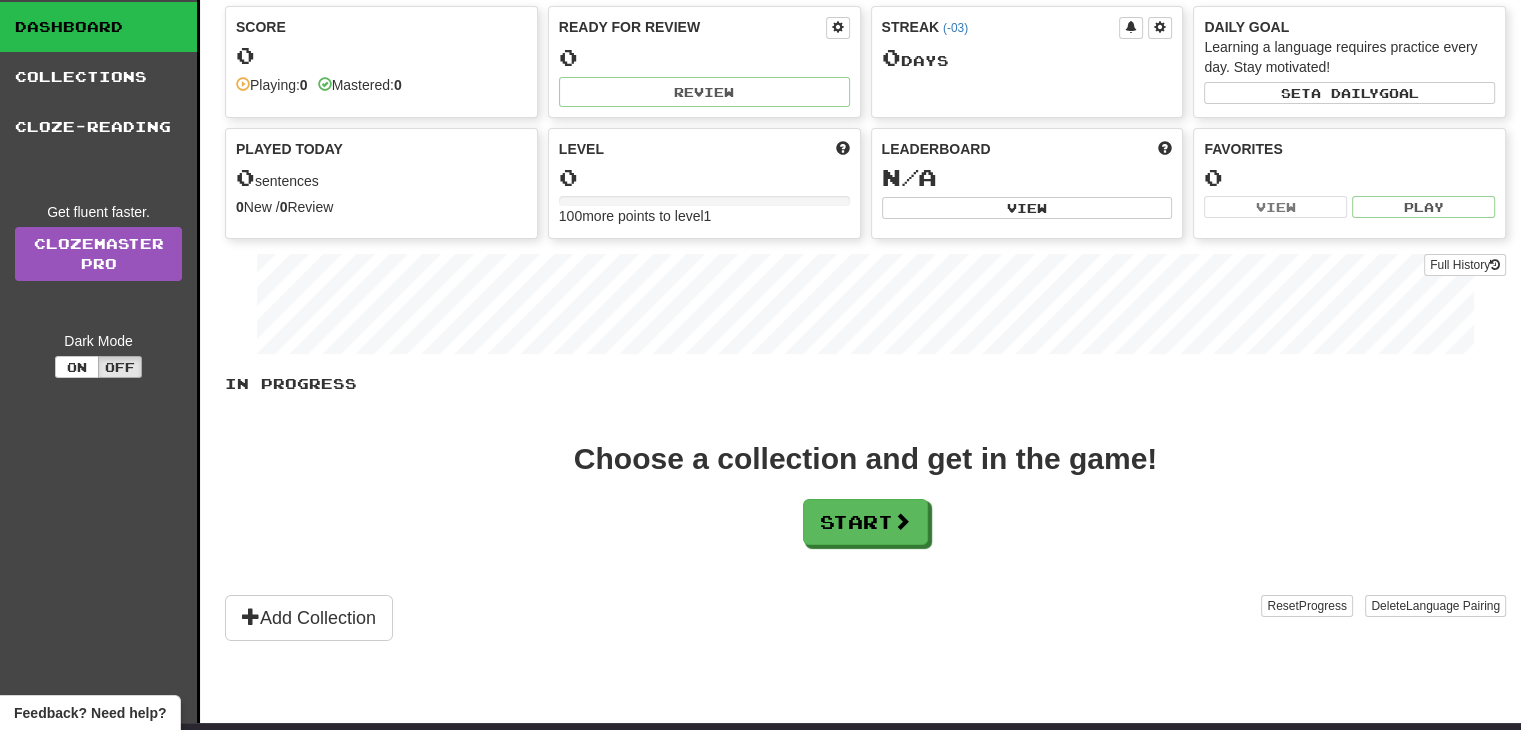 scroll, scrollTop: 0, scrollLeft: 0, axis: both 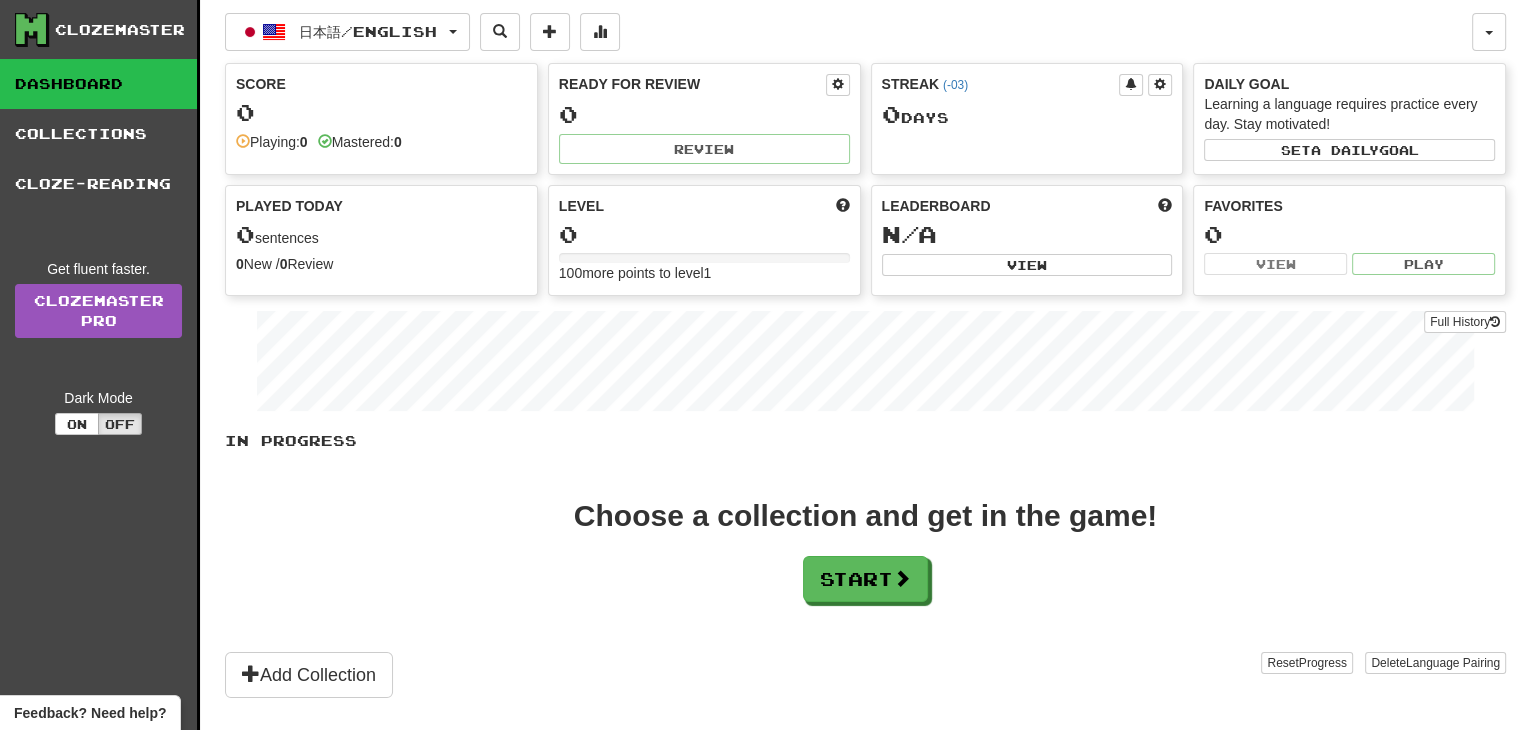 click on "0" at bounding box center (381, 112) 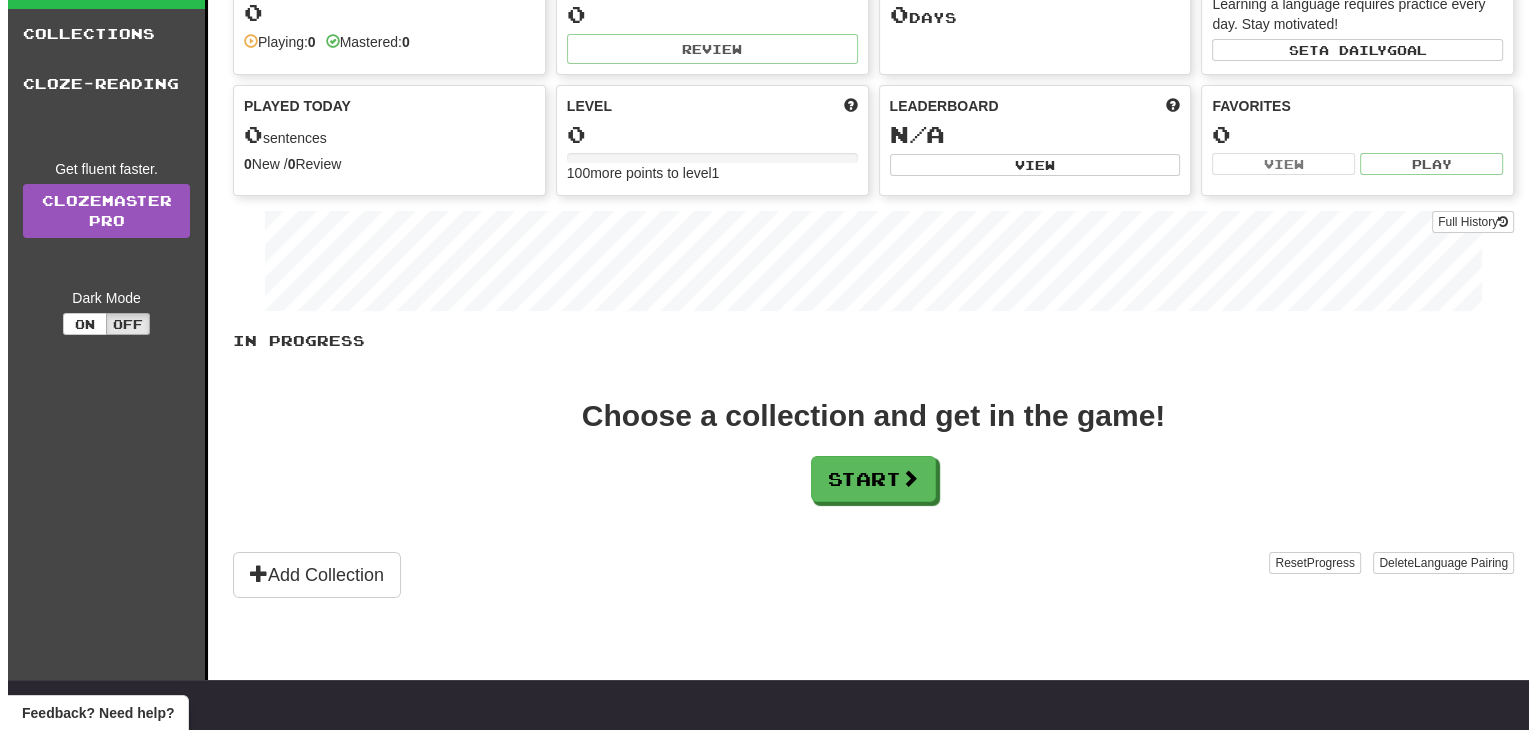 scroll, scrollTop: 0, scrollLeft: 0, axis: both 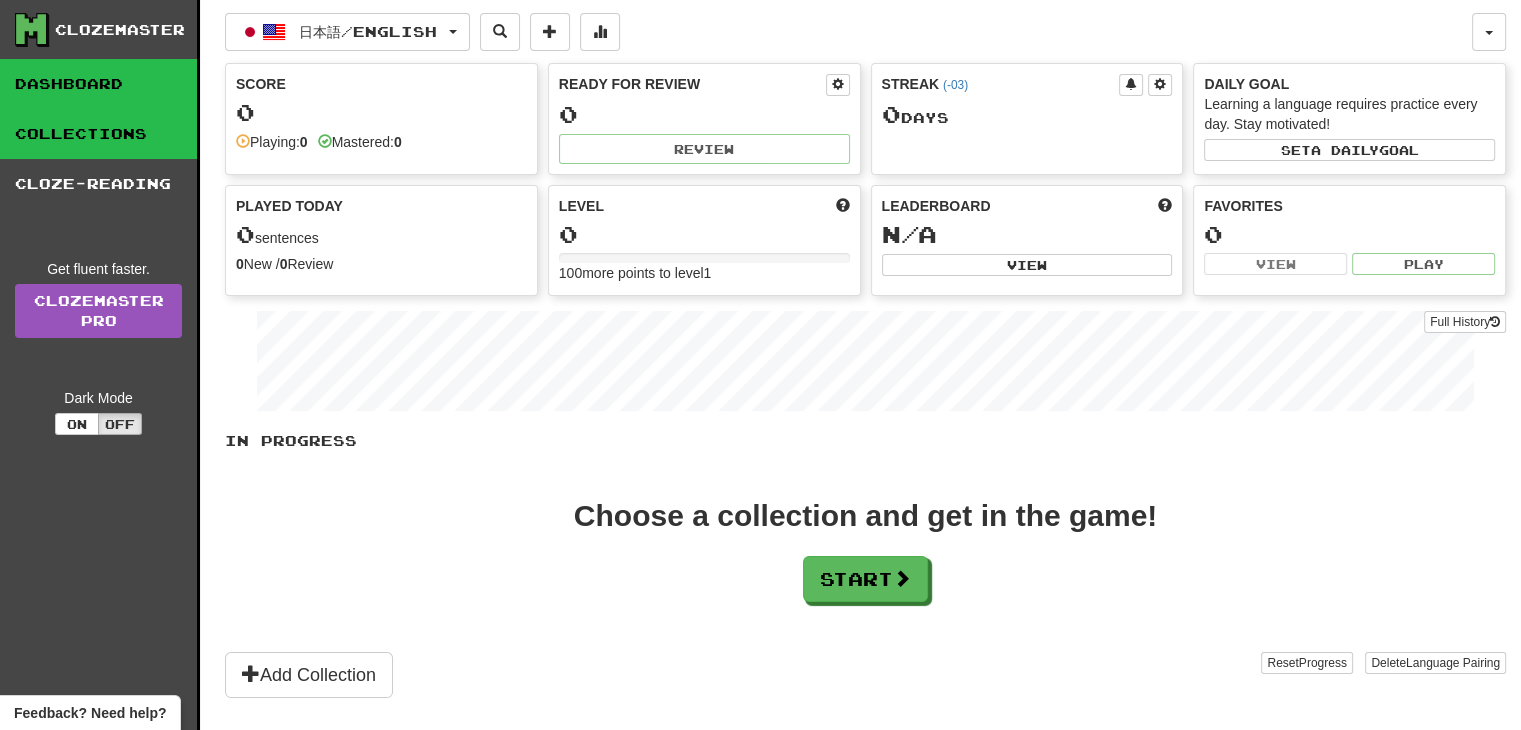 click on "Collections" at bounding box center [98, 134] 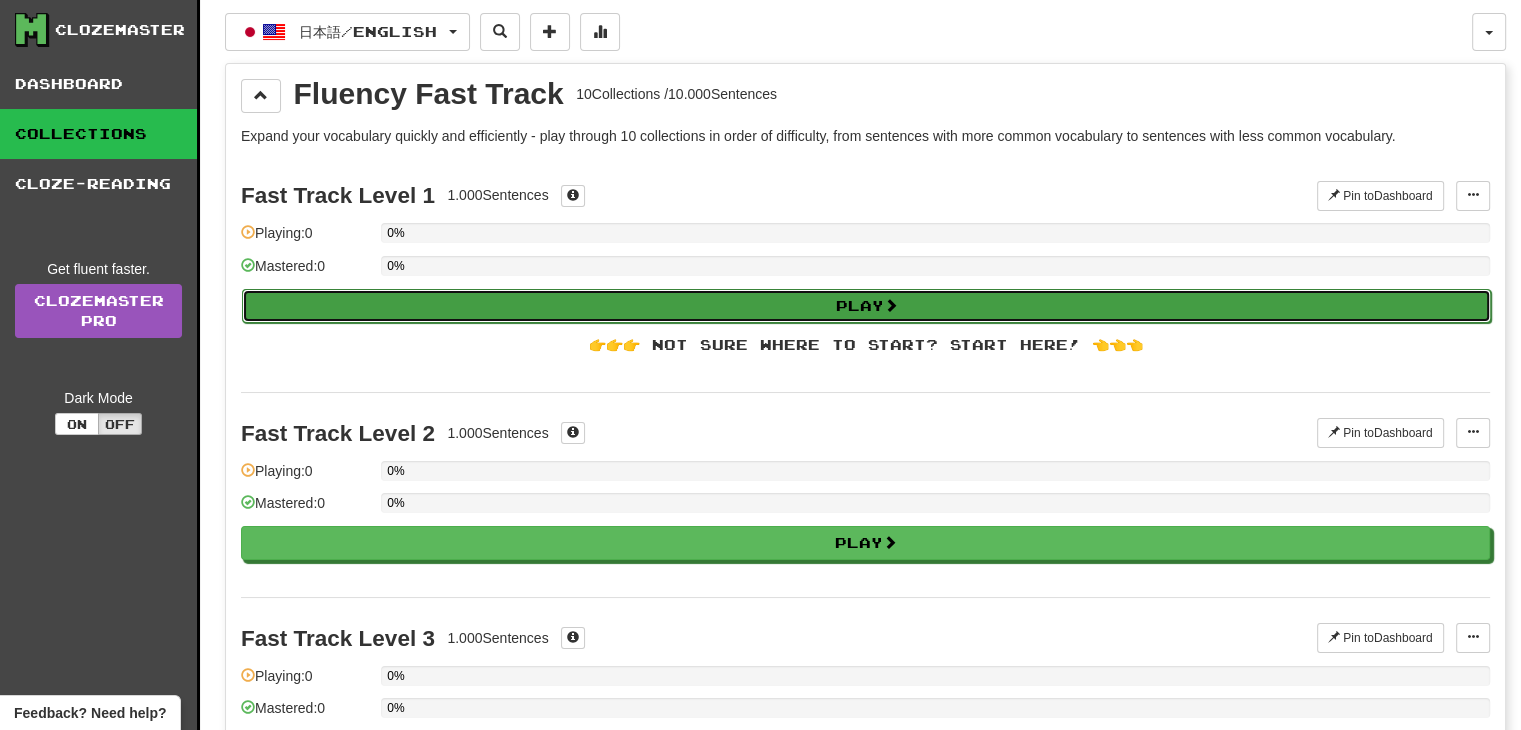 click on "Play" at bounding box center (866, 306) 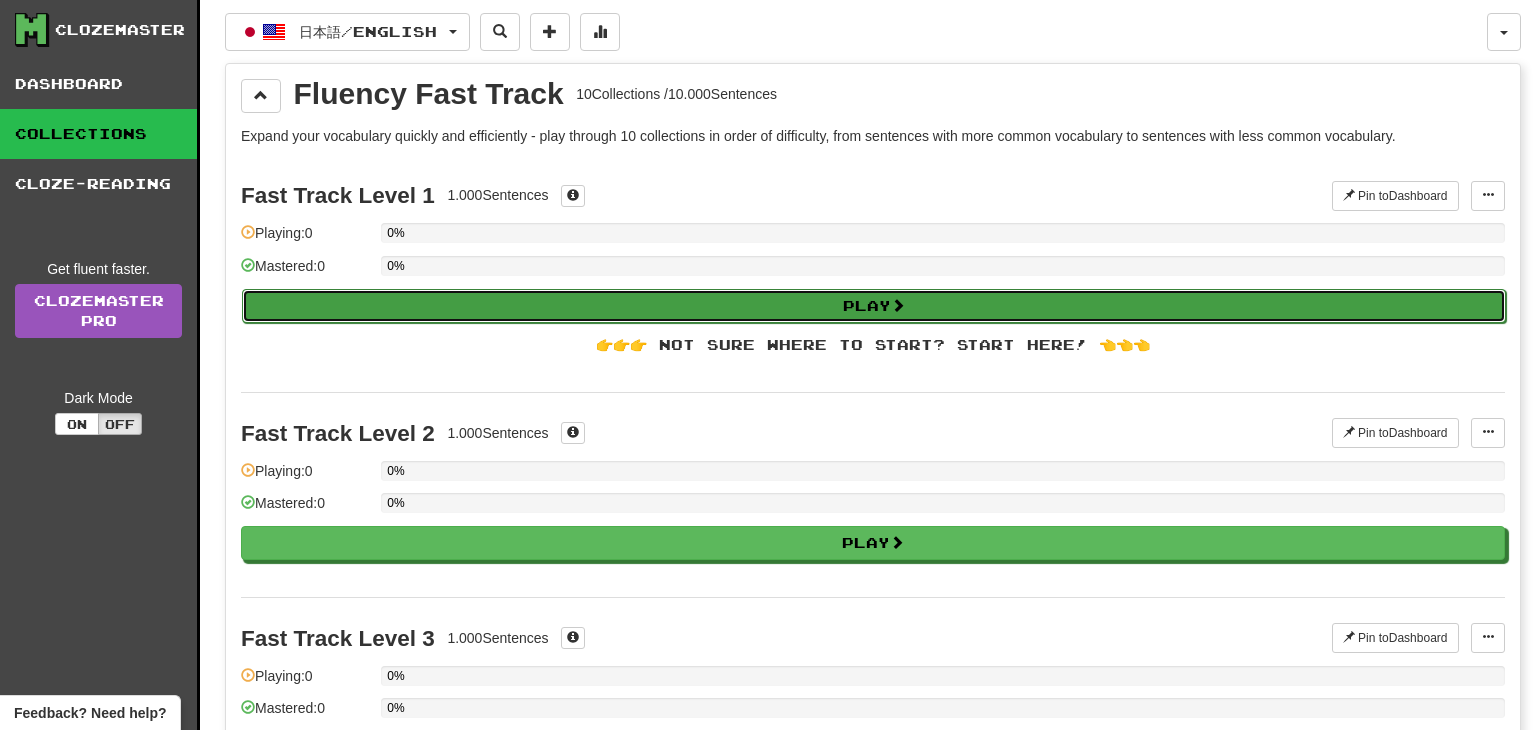 select on "**" 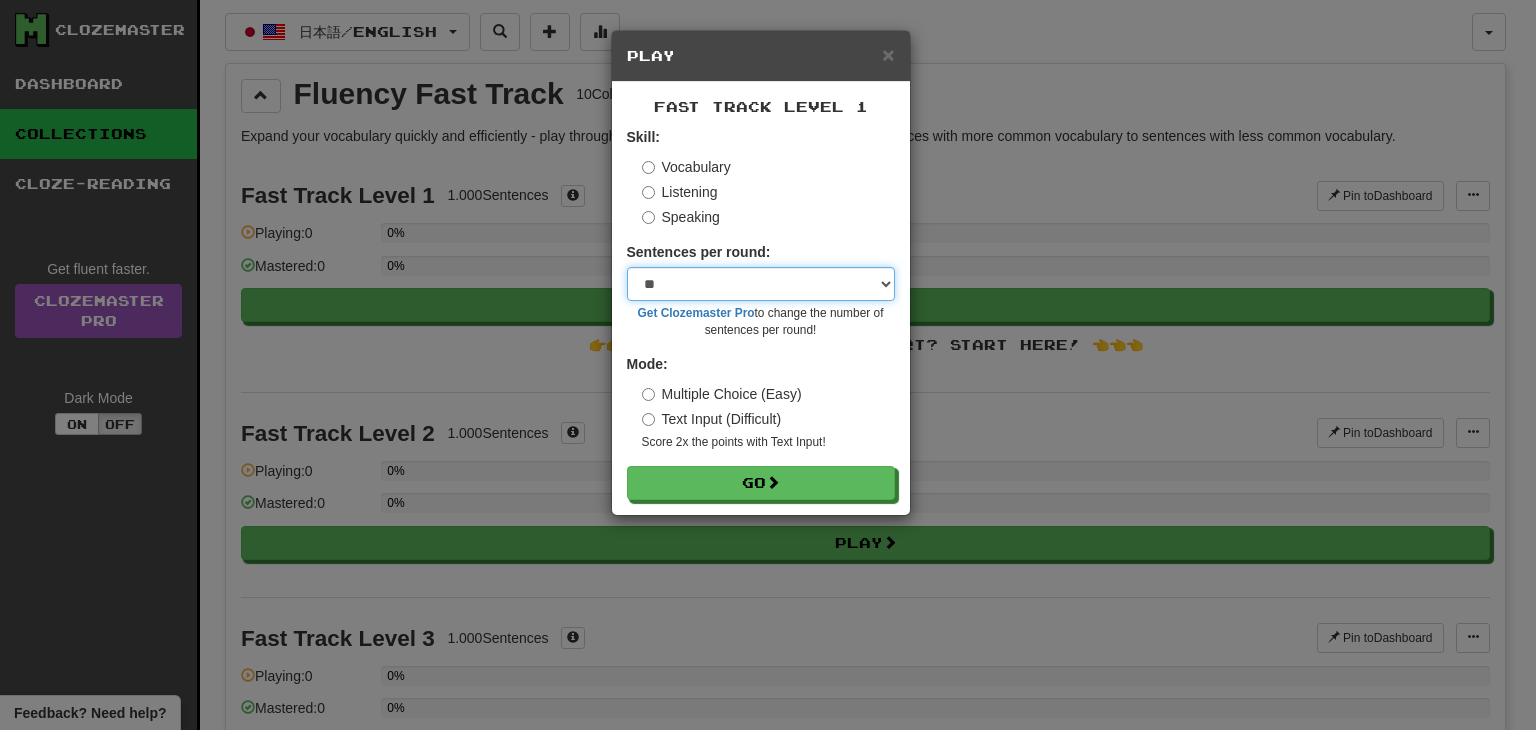 click on "* ** ** ** ** ** *** ********" at bounding box center (761, 284) 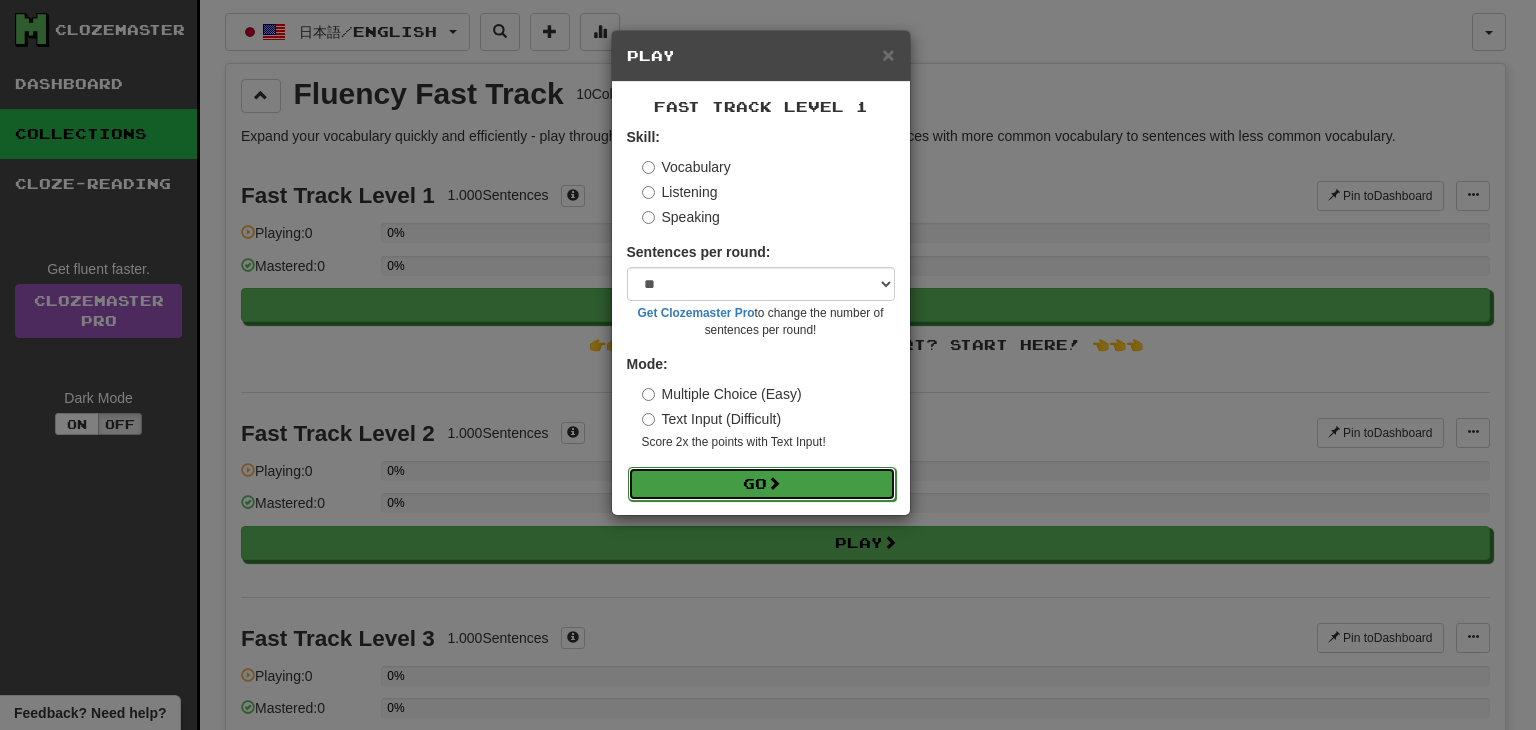 click on "Go" at bounding box center (762, 484) 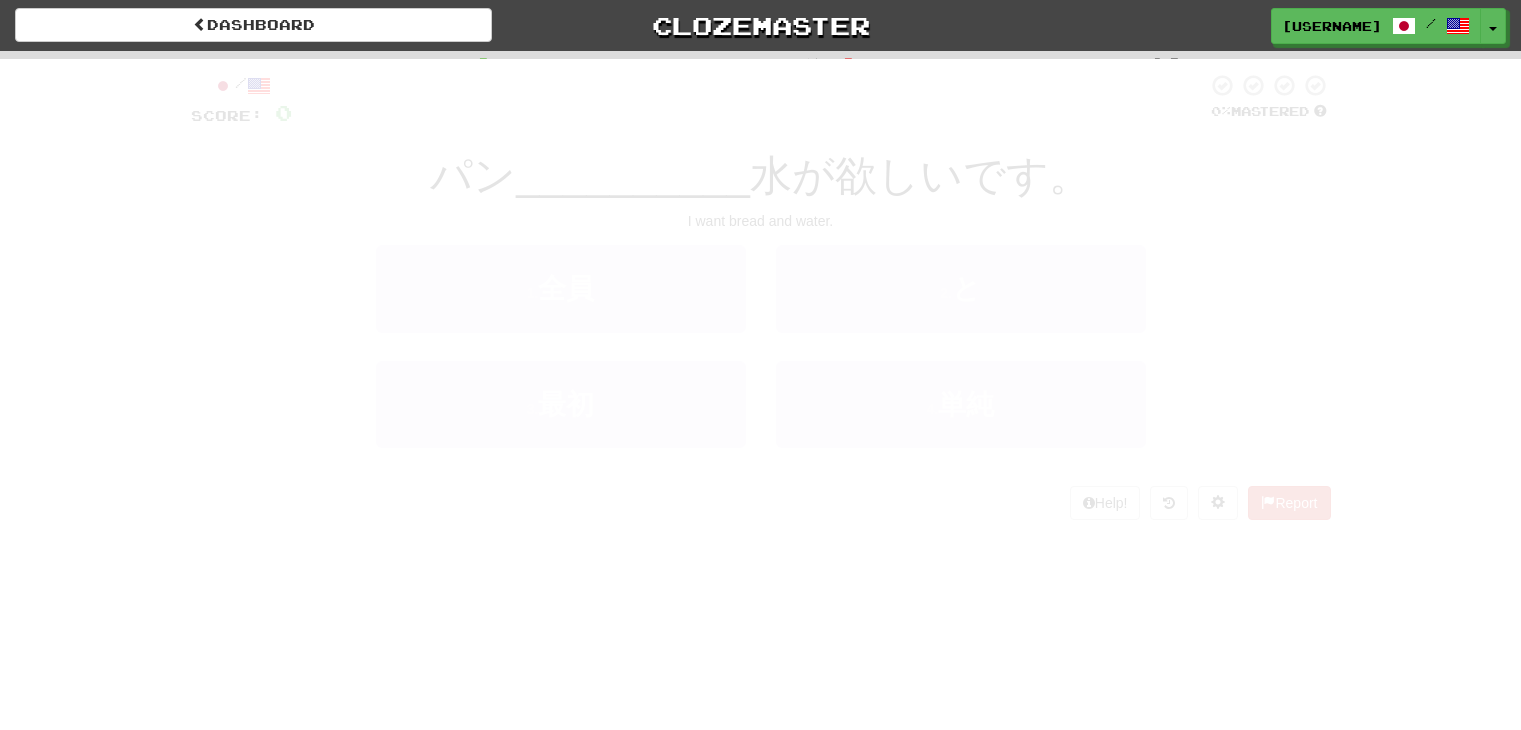 scroll, scrollTop: 0, scrollLeft: 0, axis: both 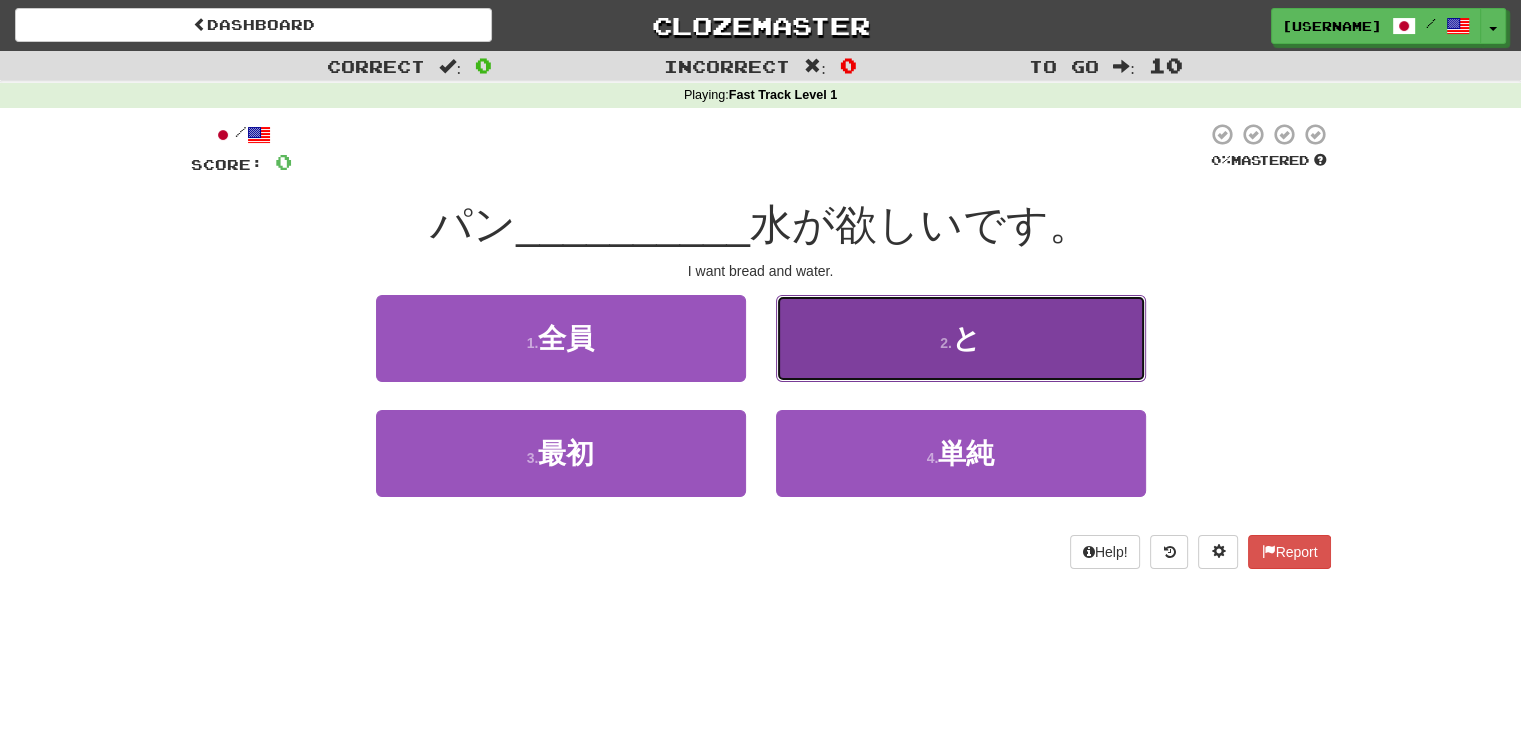 click on "2 .  と" at bounding box center (961, 338) 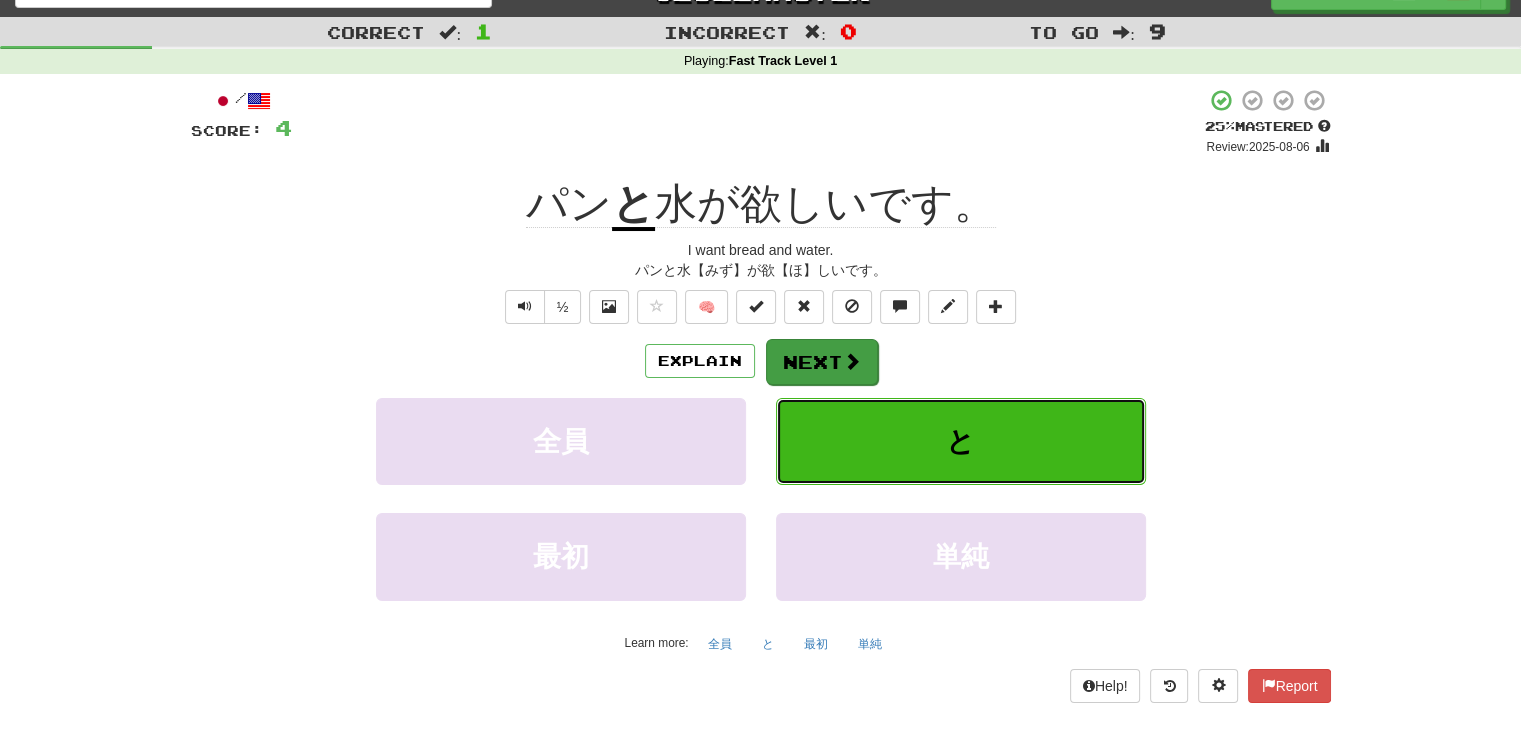 scroll, scrollTop: 0, scrollLeft: 0, axis: both 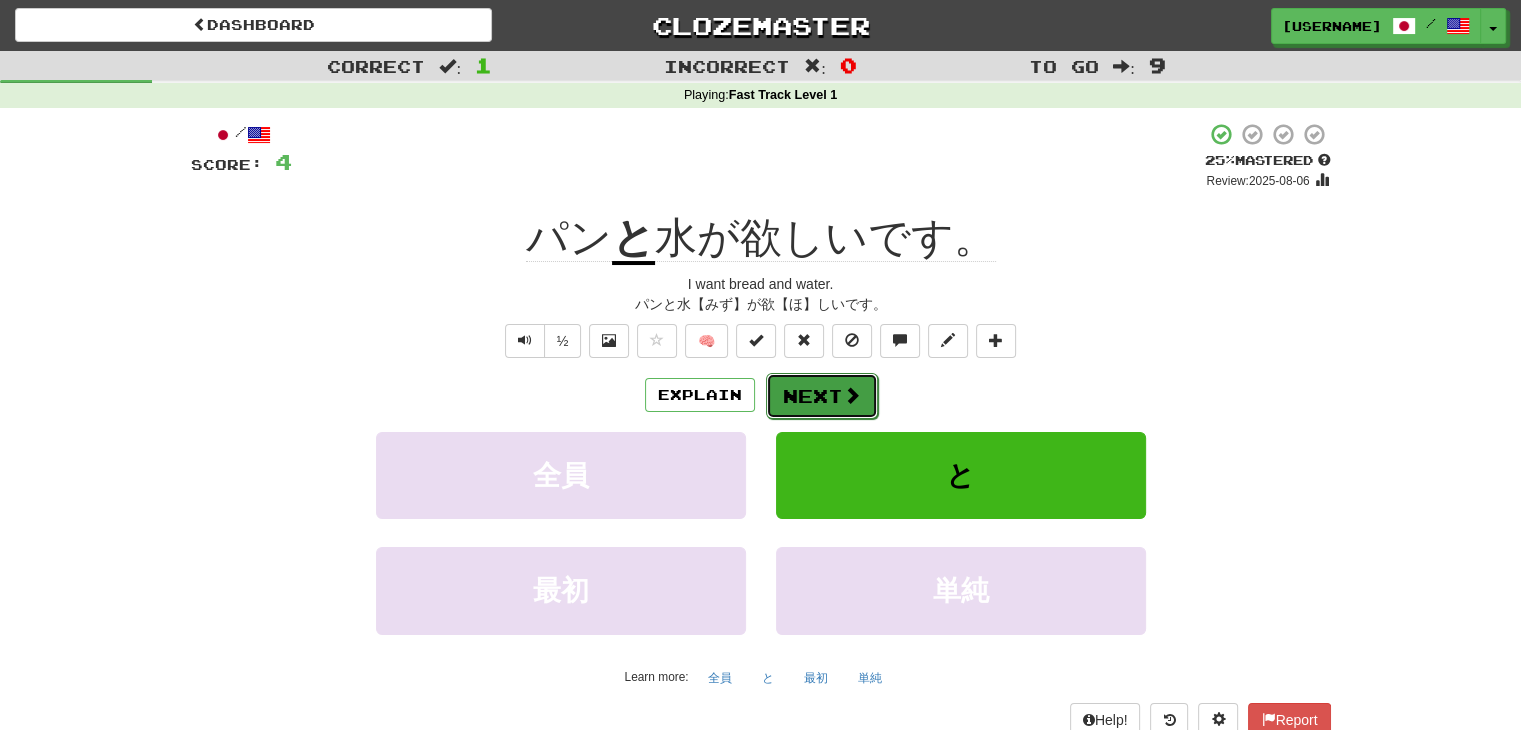 click at bounding box center (852, 395) 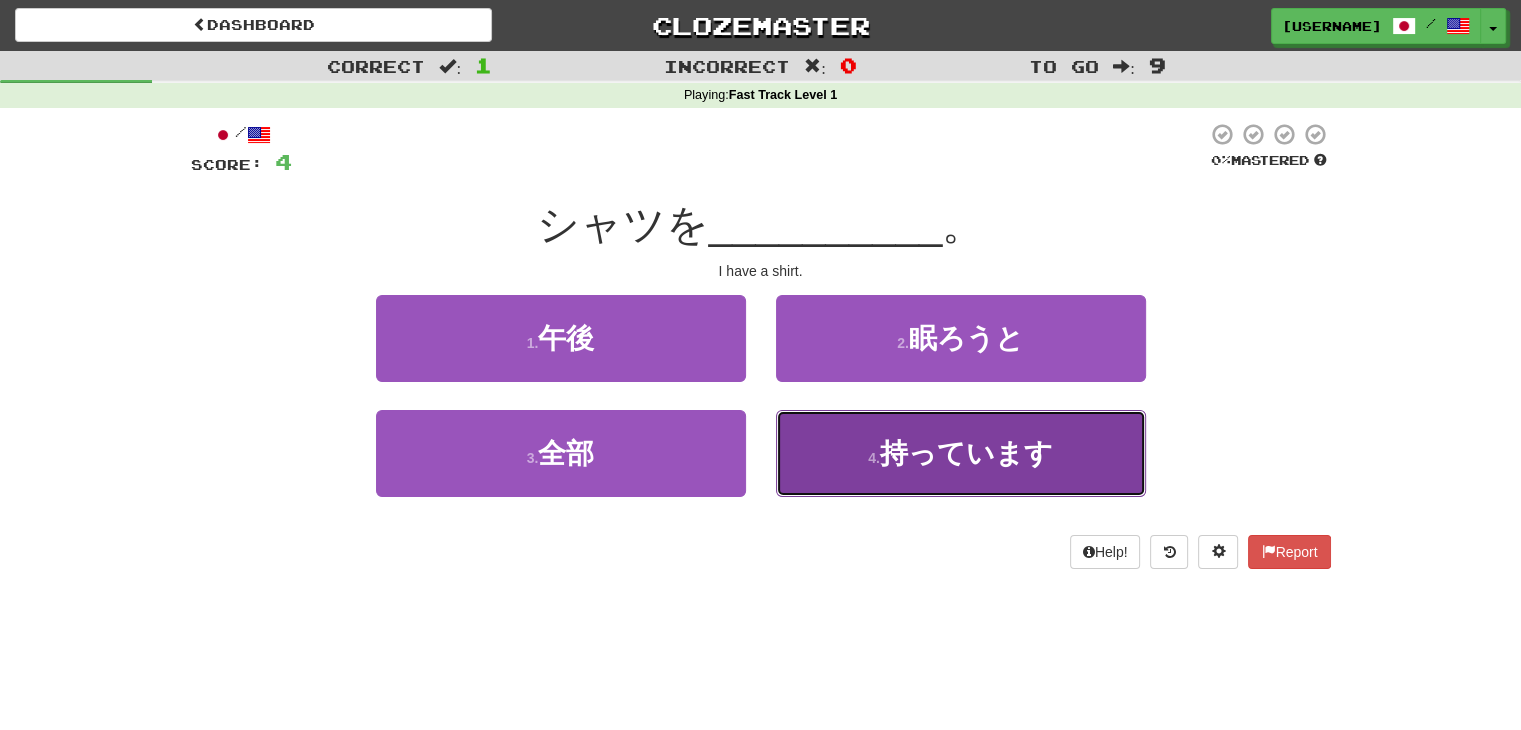 click on "持っています" at bounding box center (966, 453) 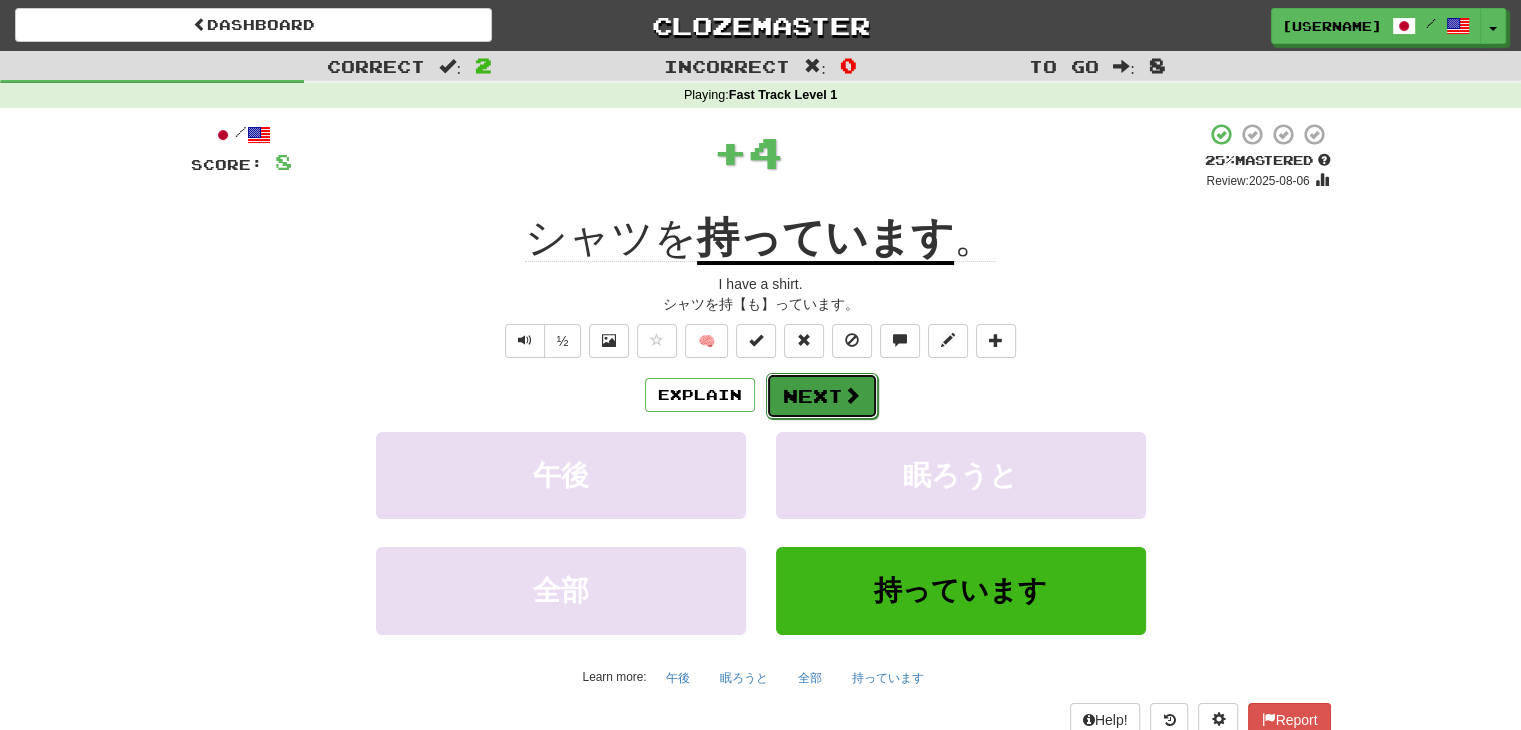 click at bounding box center (852, 395) 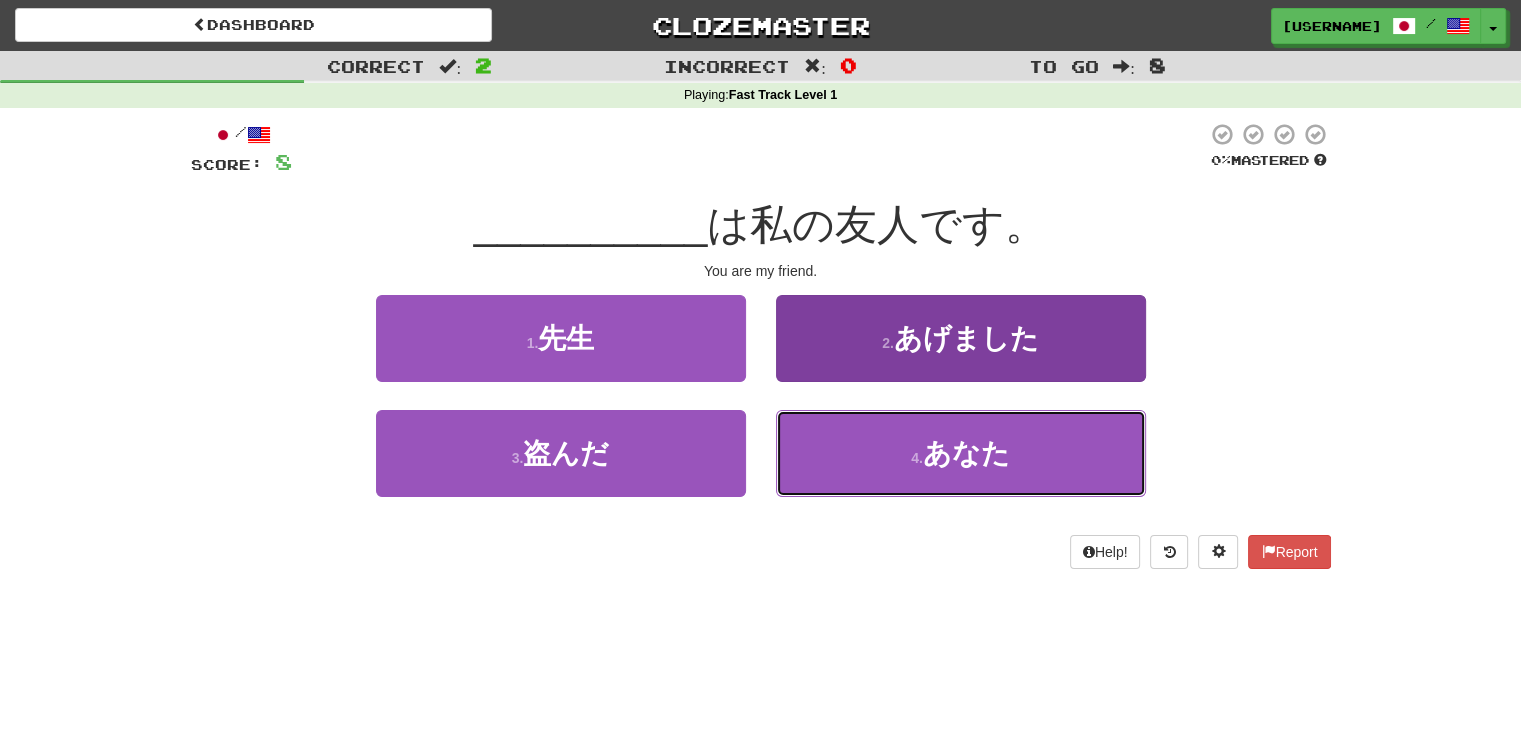 click on "4 .  あなた" at bounding box center (961, 453) 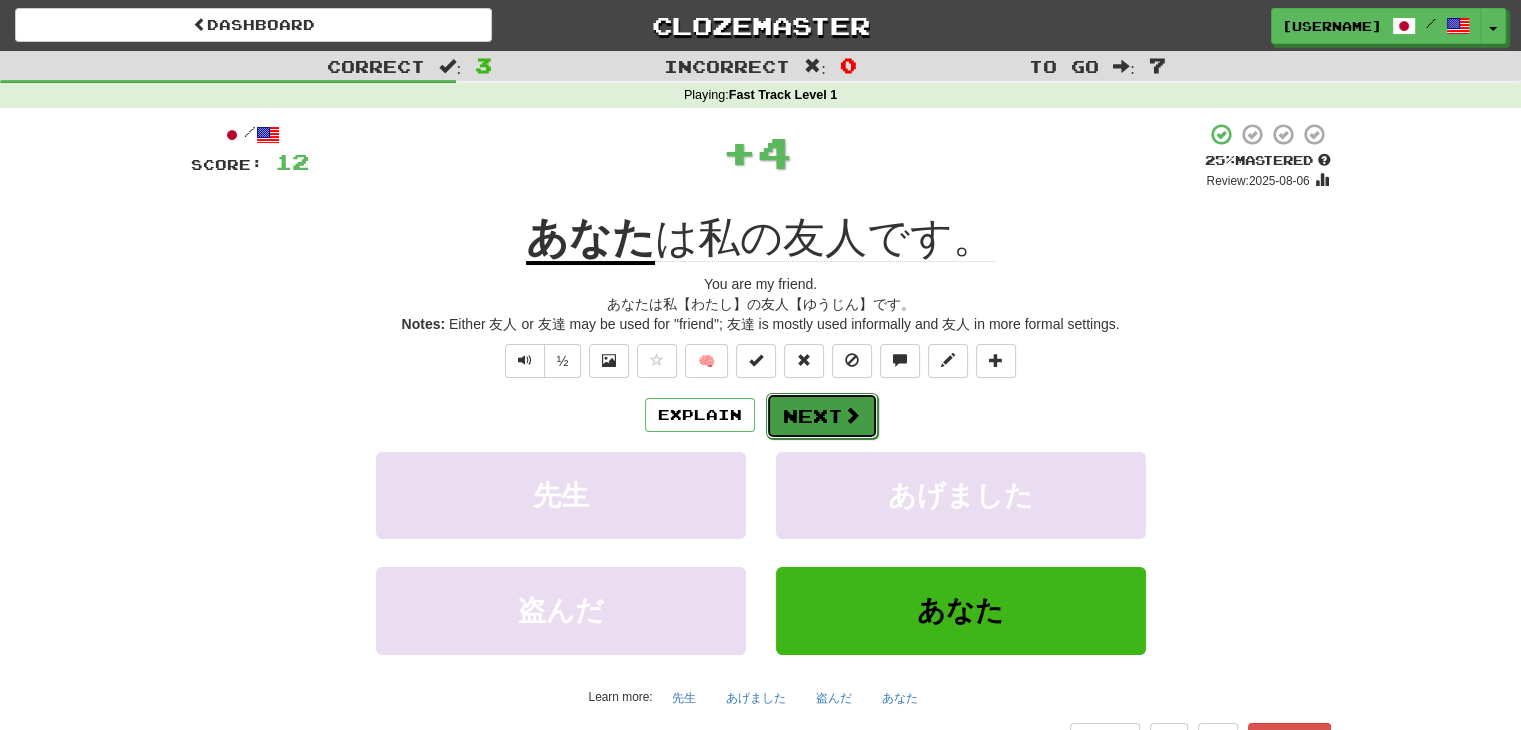 click on "Next" at bounding box center (822, 416) 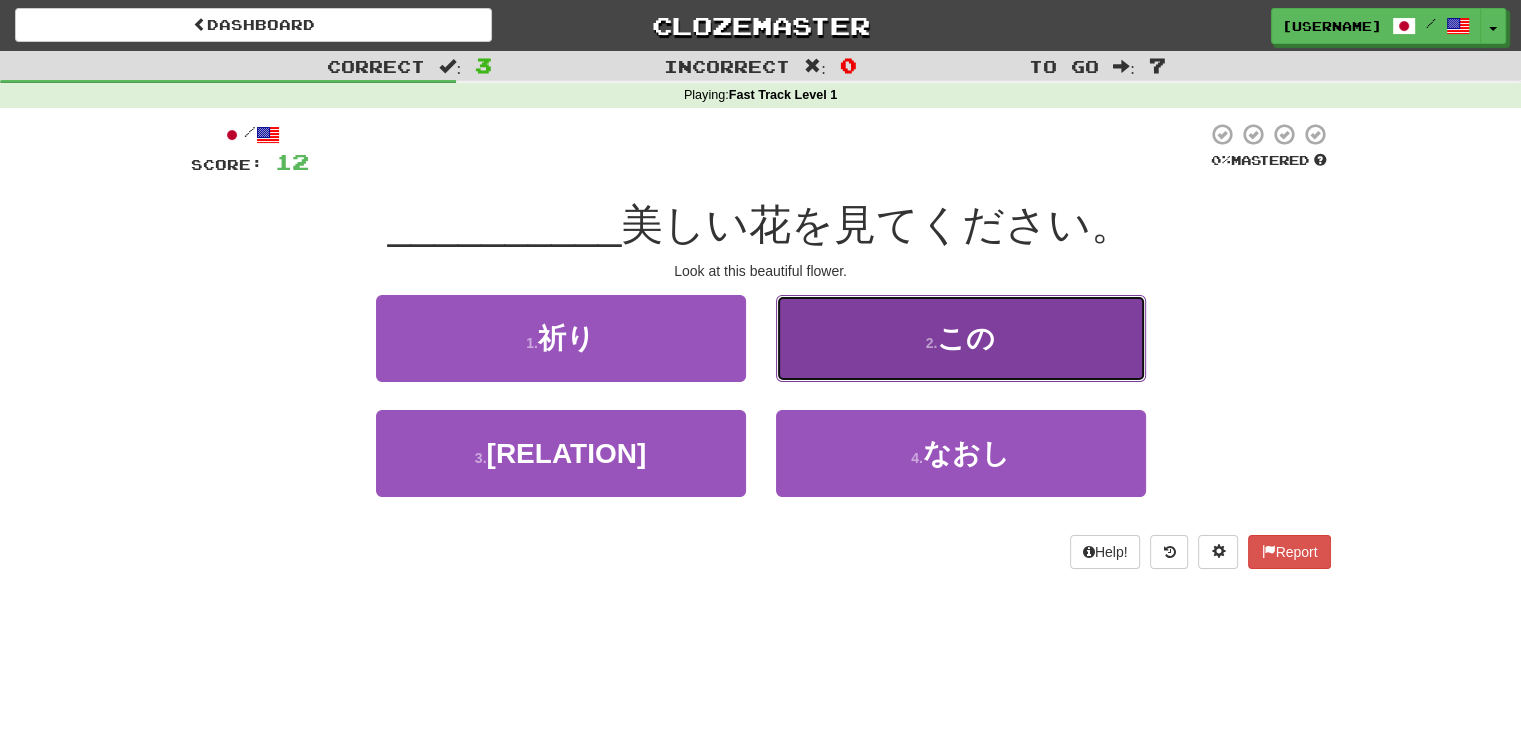 click on "2 .  この" at bounding box center [961, 338] 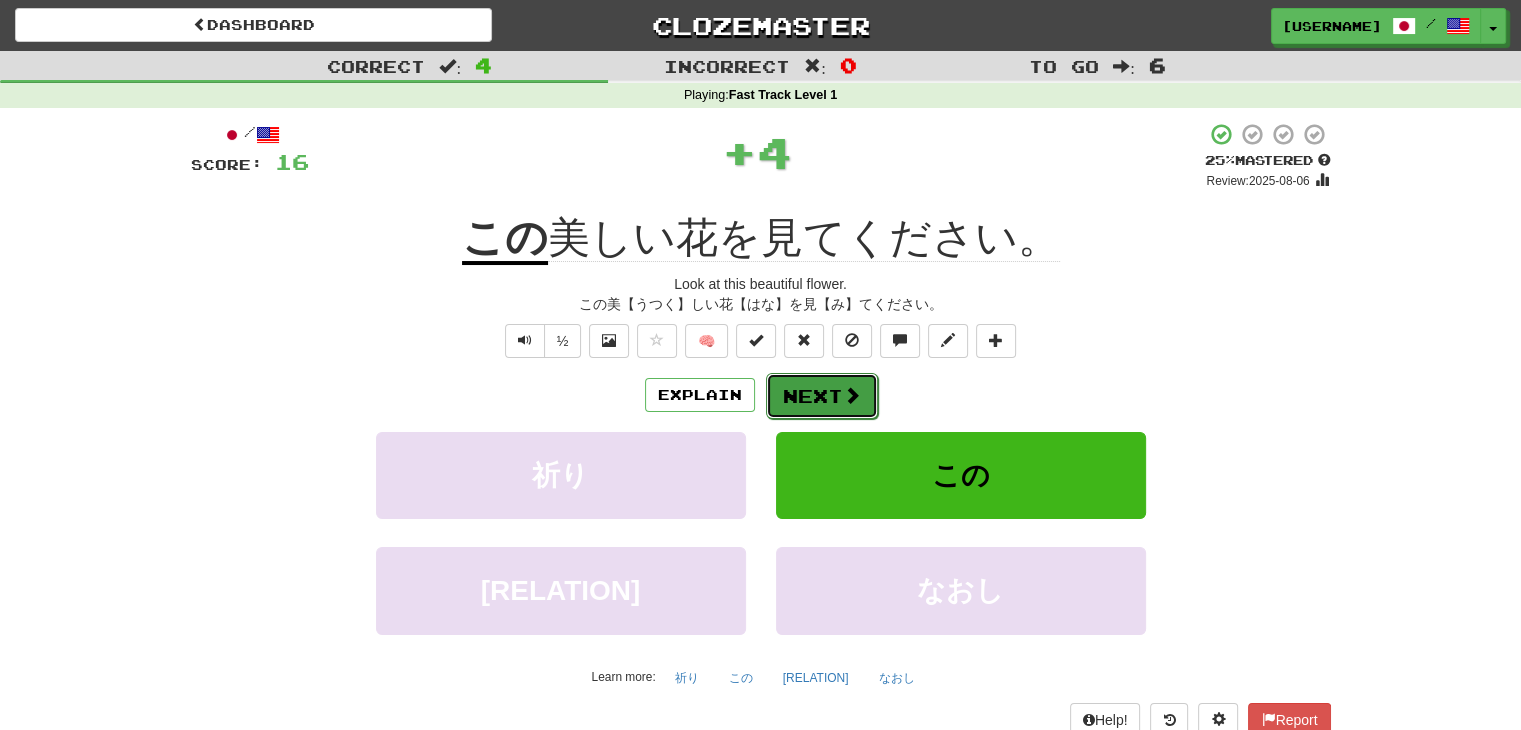 click on "Next" at bounding box center [822, 396] 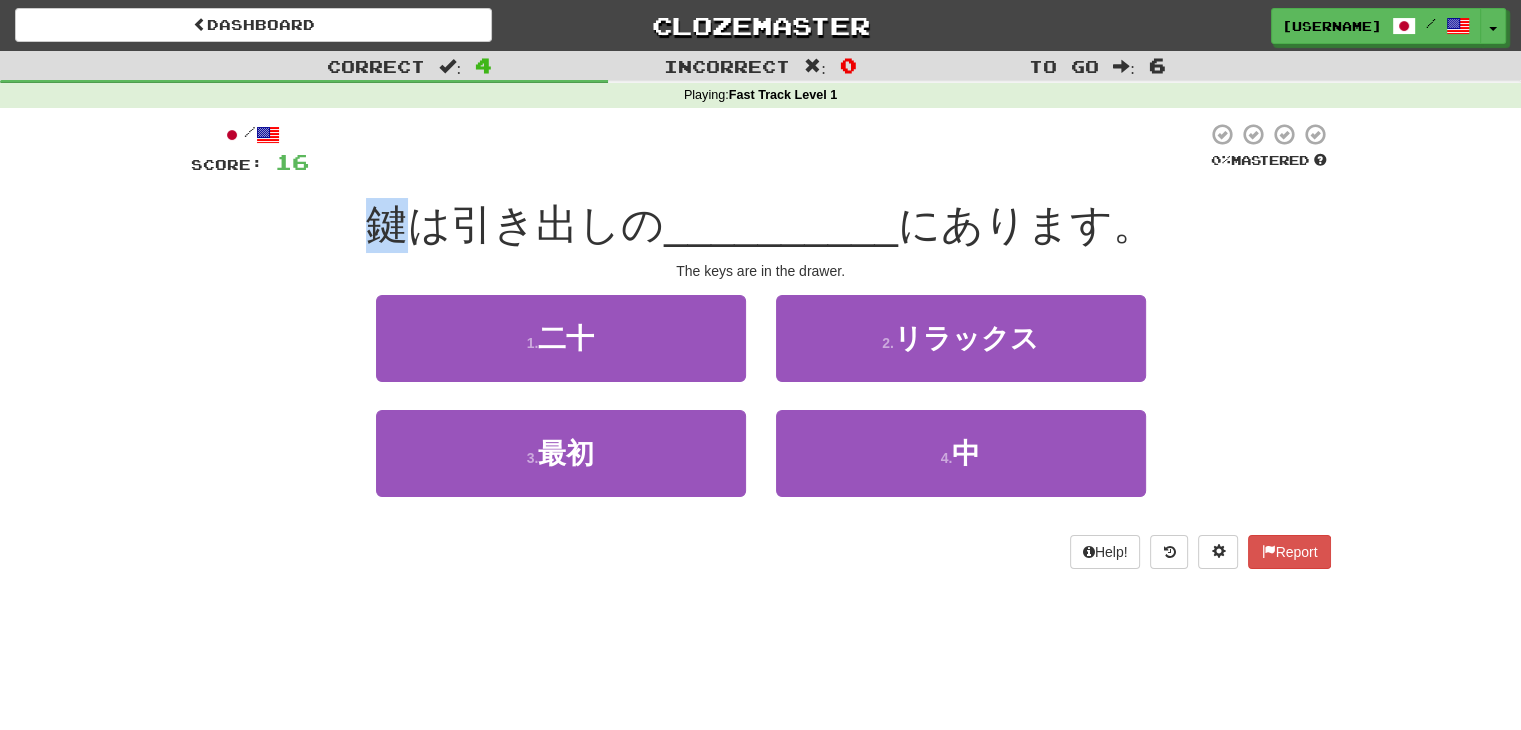 drag, startPoint x: 409, startPoint y: 233, endPoint x: 383, endPoint y: 237, distance: 26.305893 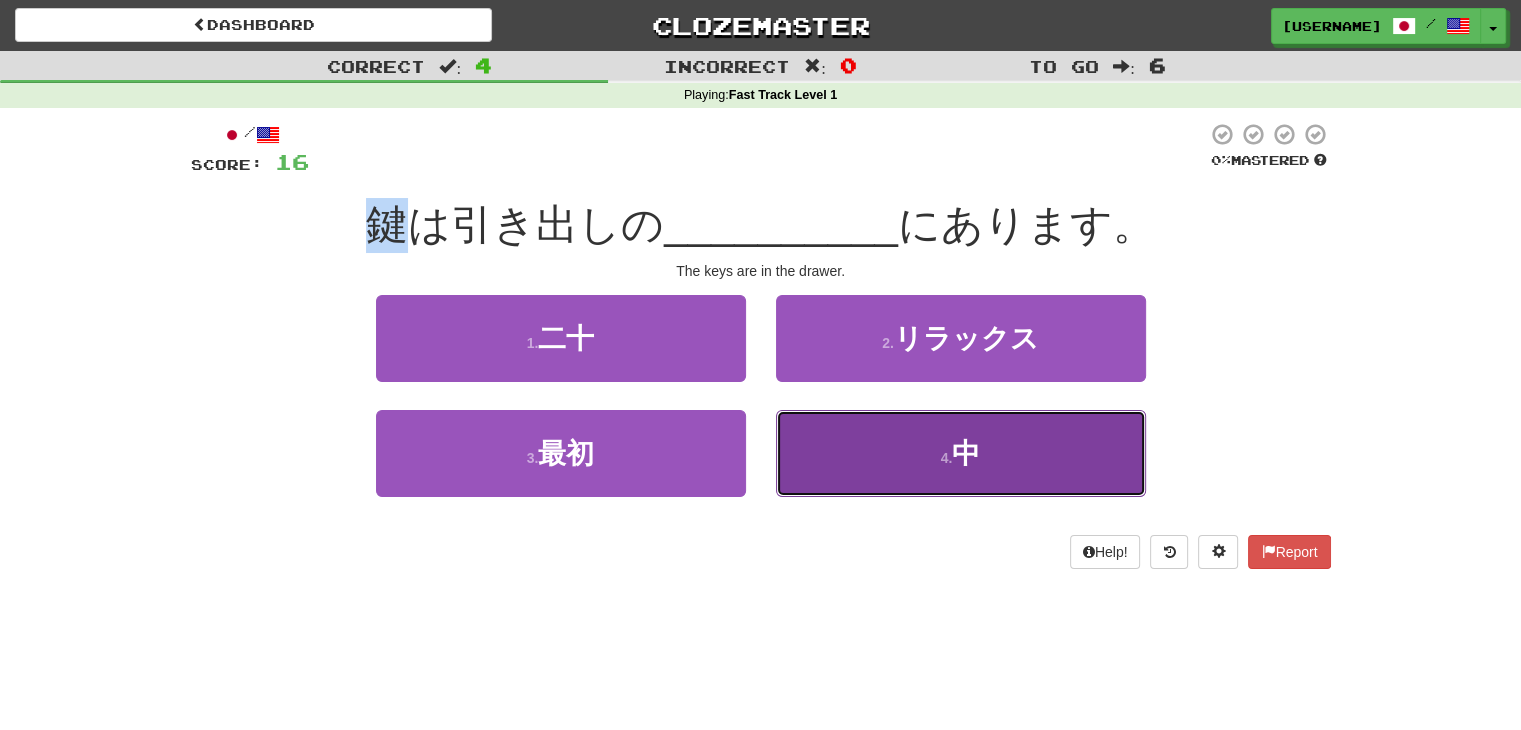 click on "4 .  中" at bounding box center (961, 453) 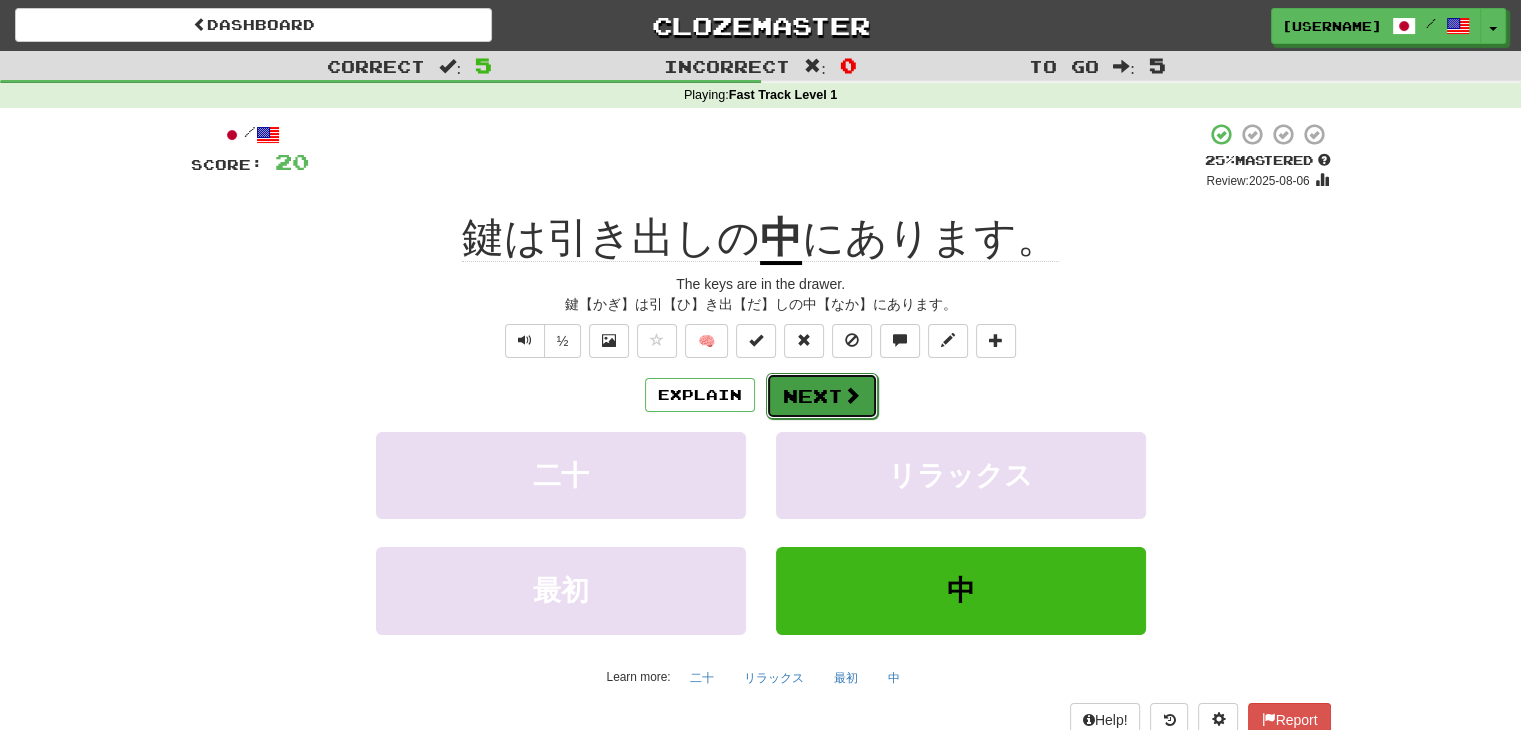 click on "Next" at bounding box center (822, 396) 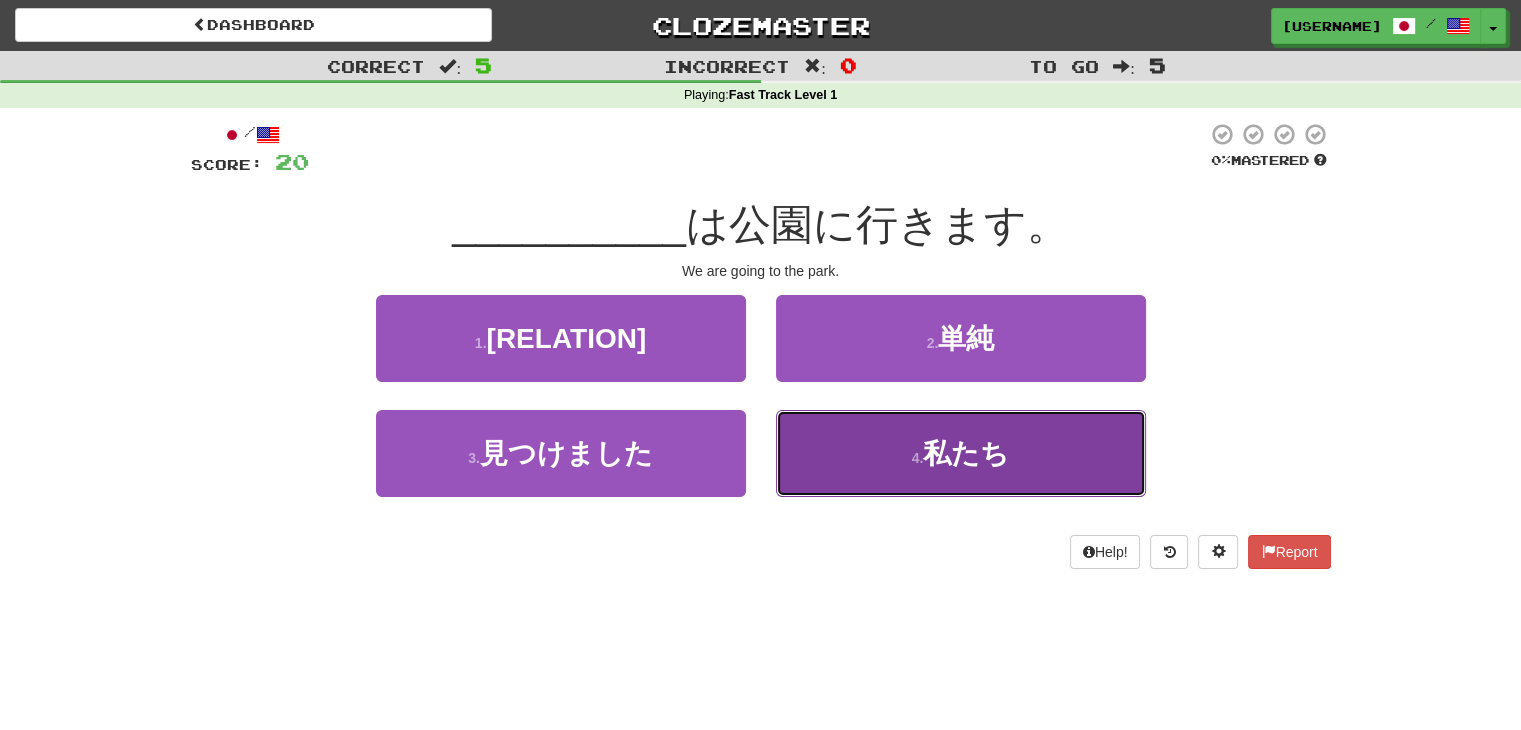 click on "4 .  私たち" at bounding box center [961, 453] 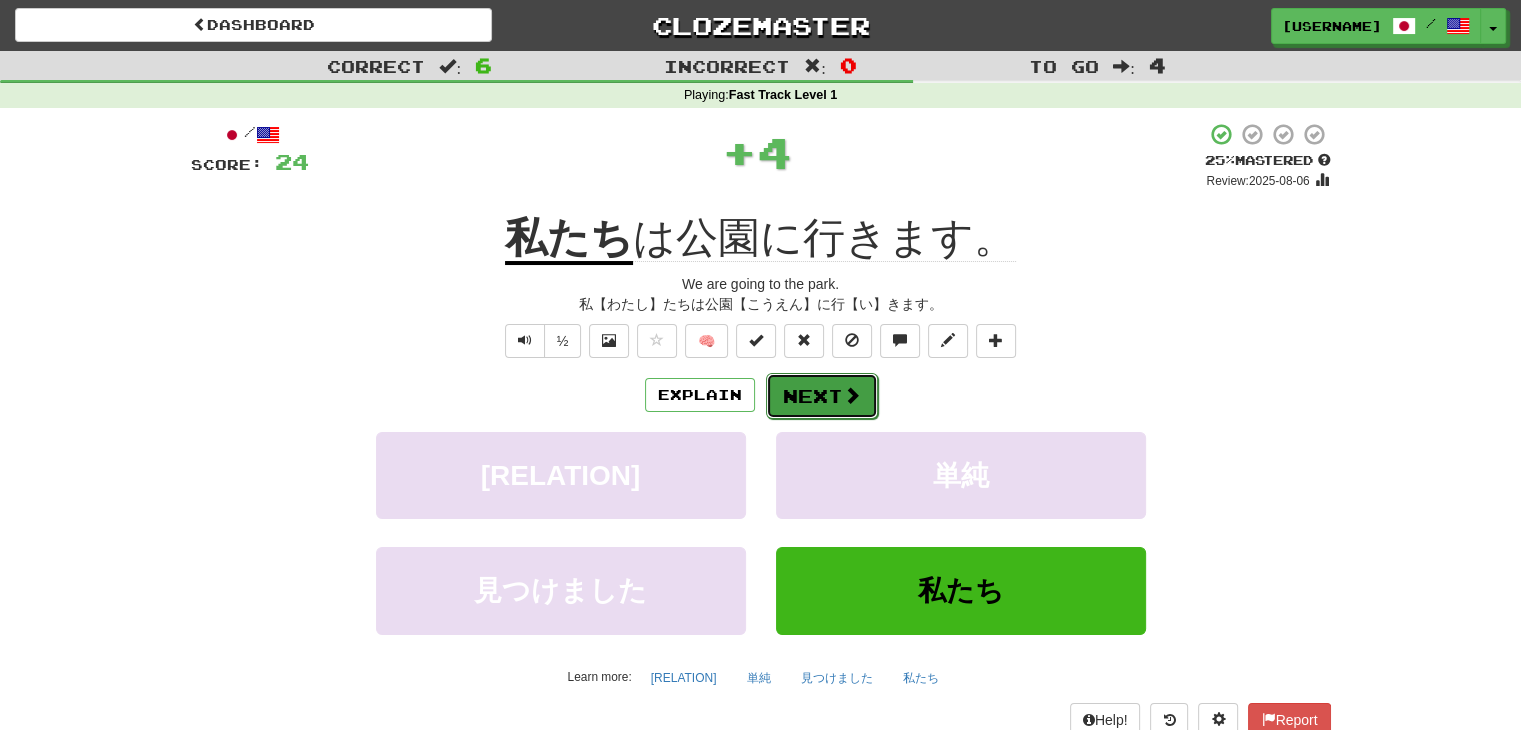 click on "Next" at bounding box center [822, 396] 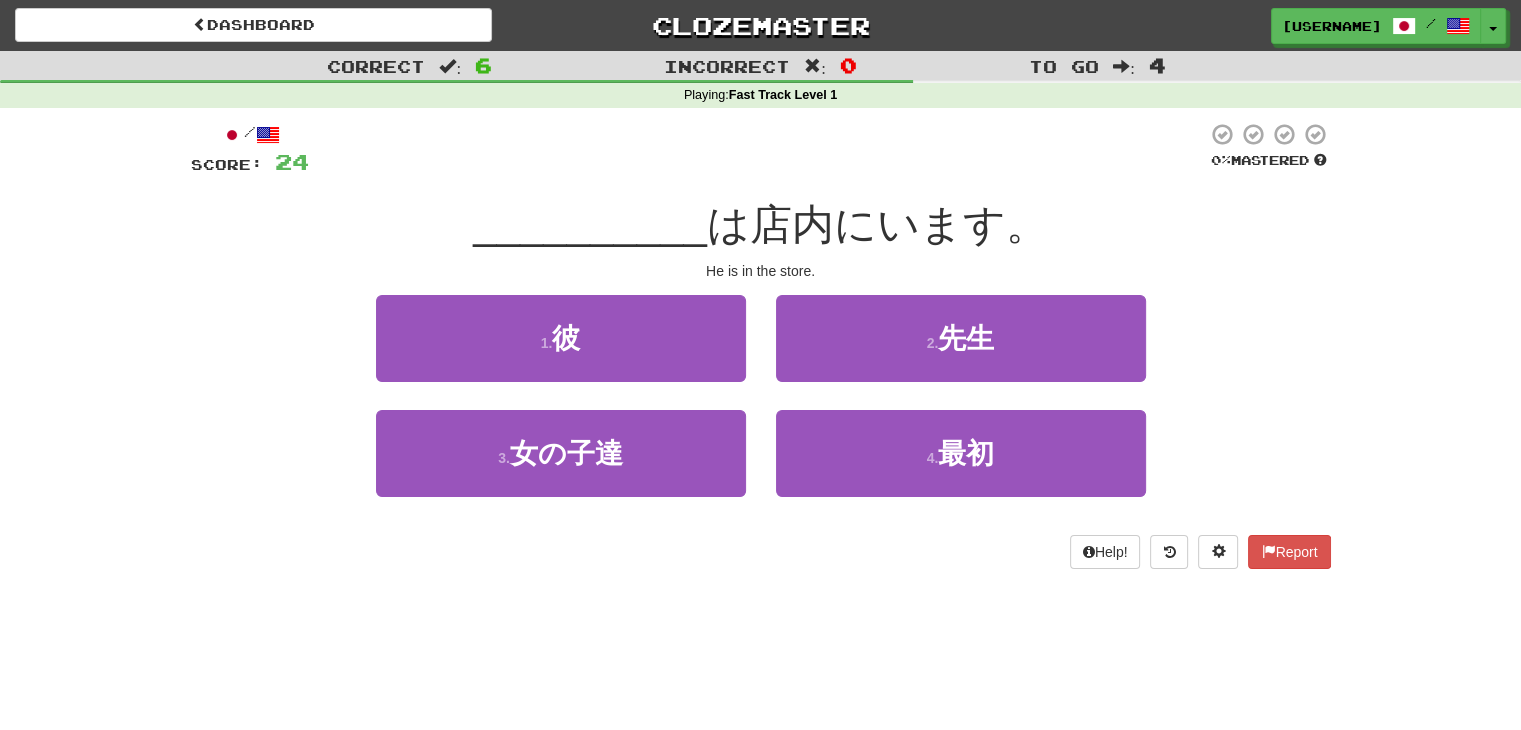 click on "1 .  彼" at bounding box center [561, 352] 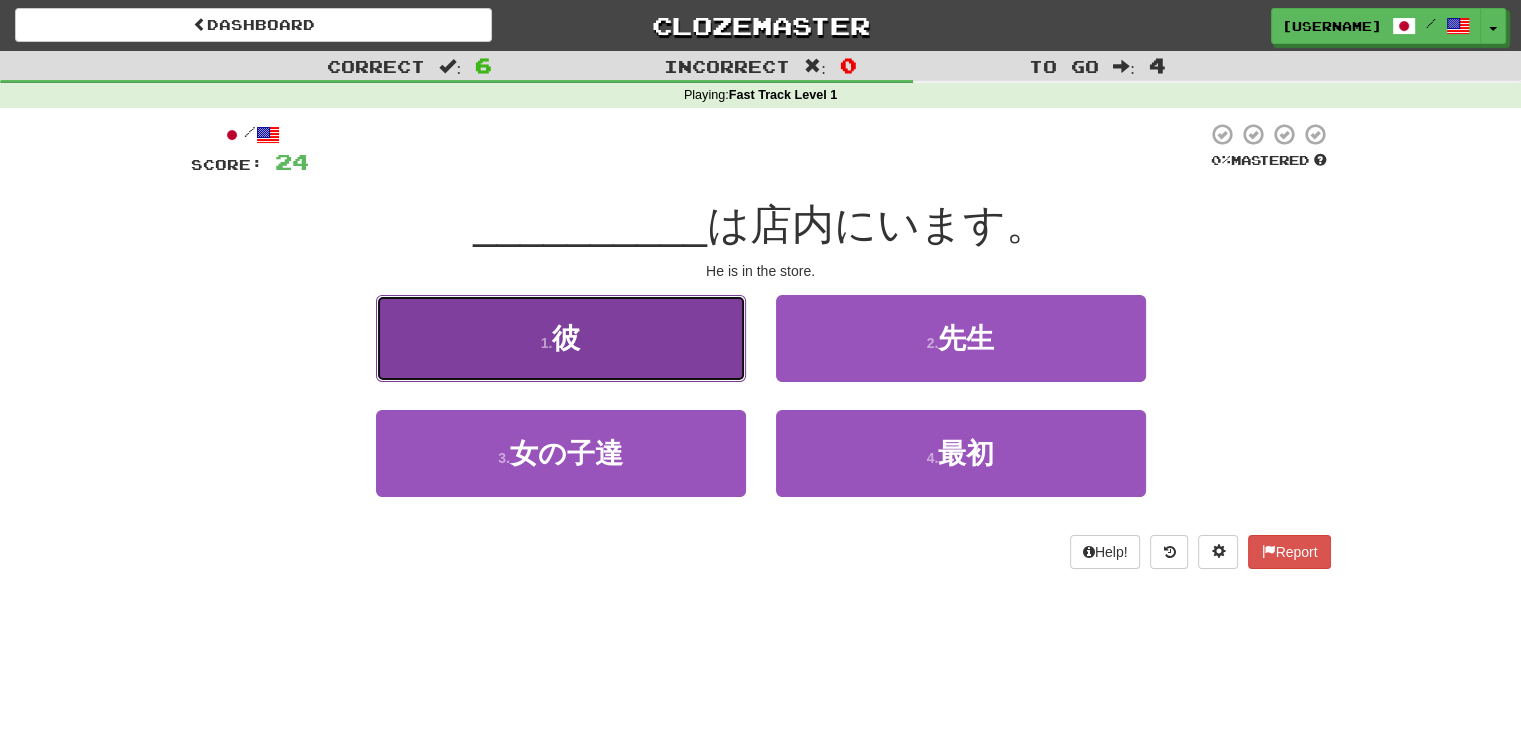click on "1 .  彼" at bounding box center [561, 338] 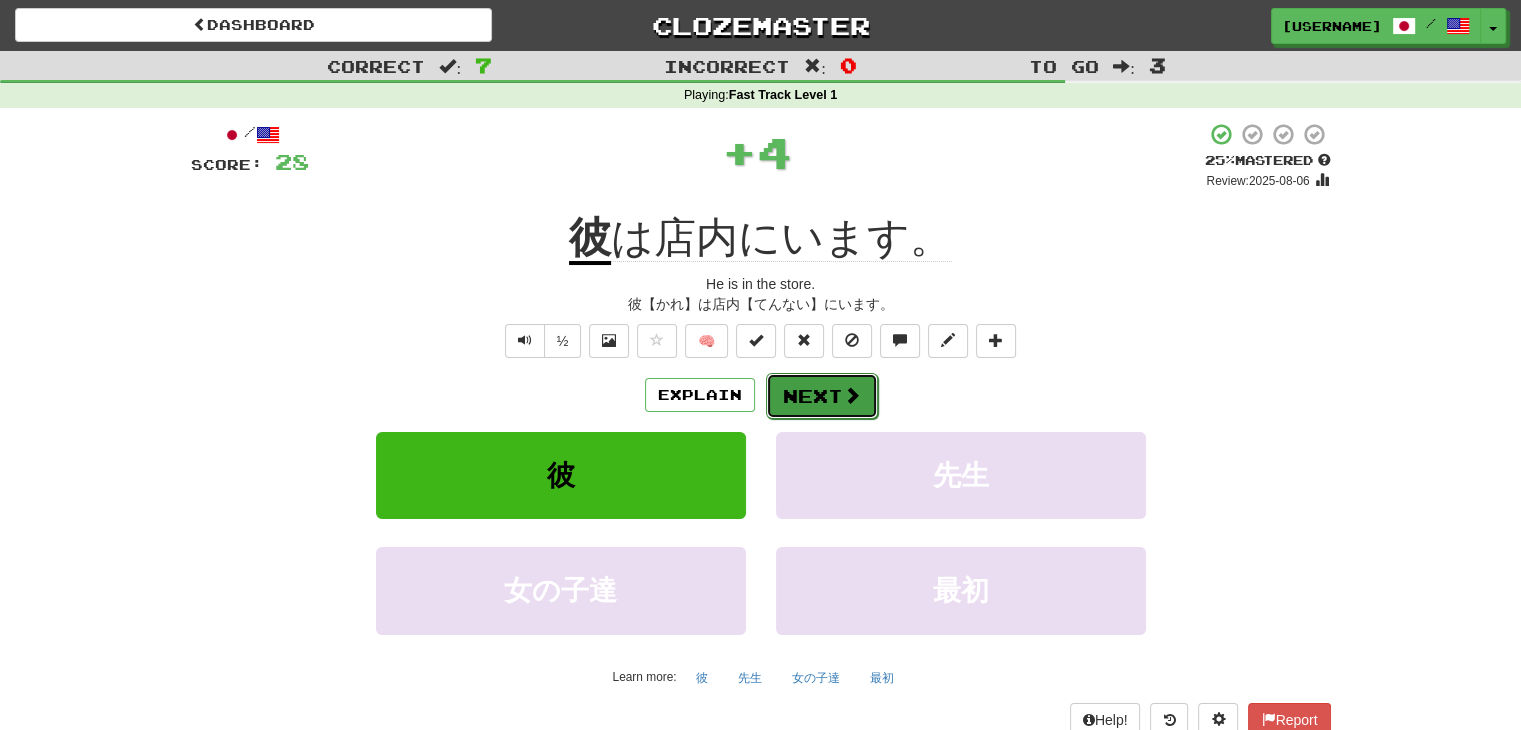 click at bounding box center (852, 395) 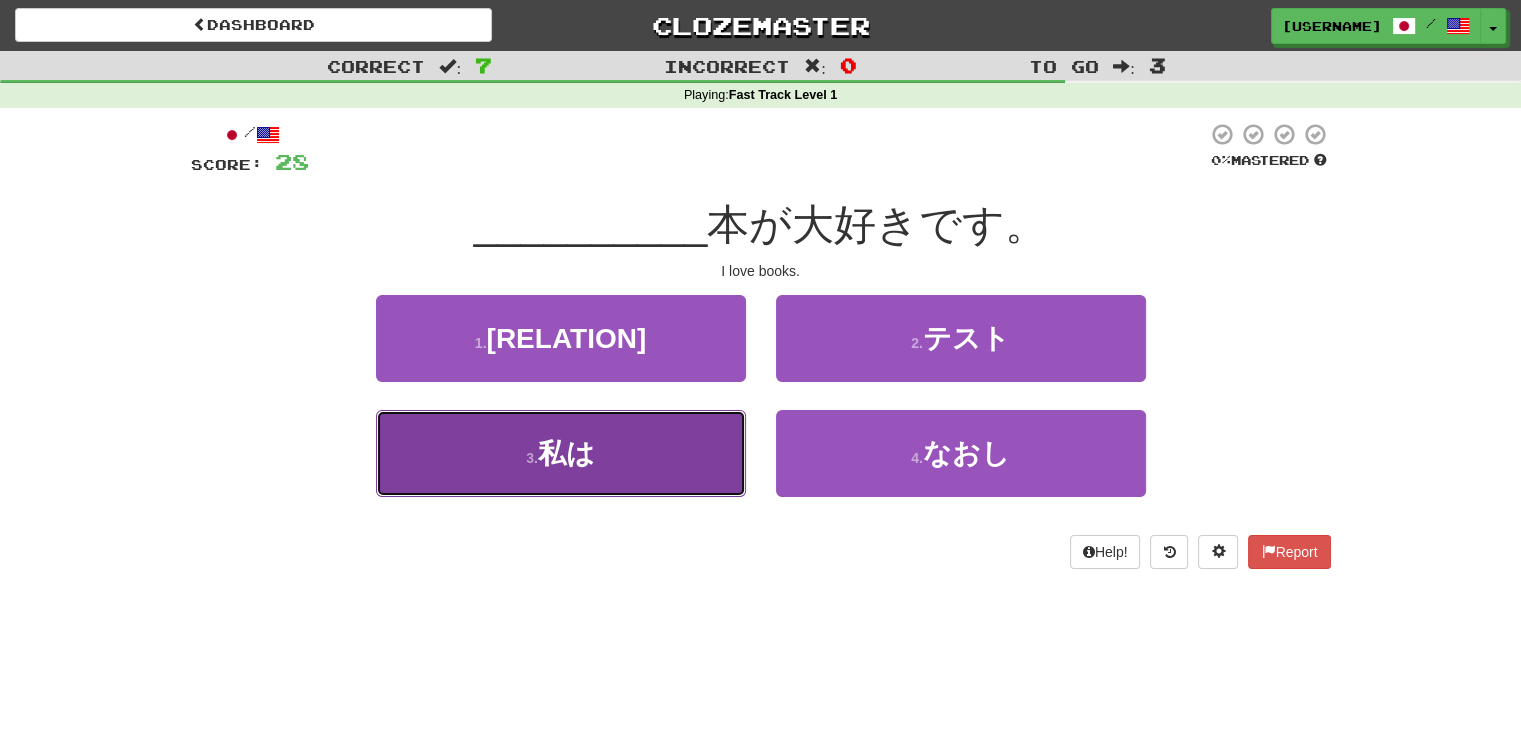 click on "3 .  私は" at bounding box center (561, 453) 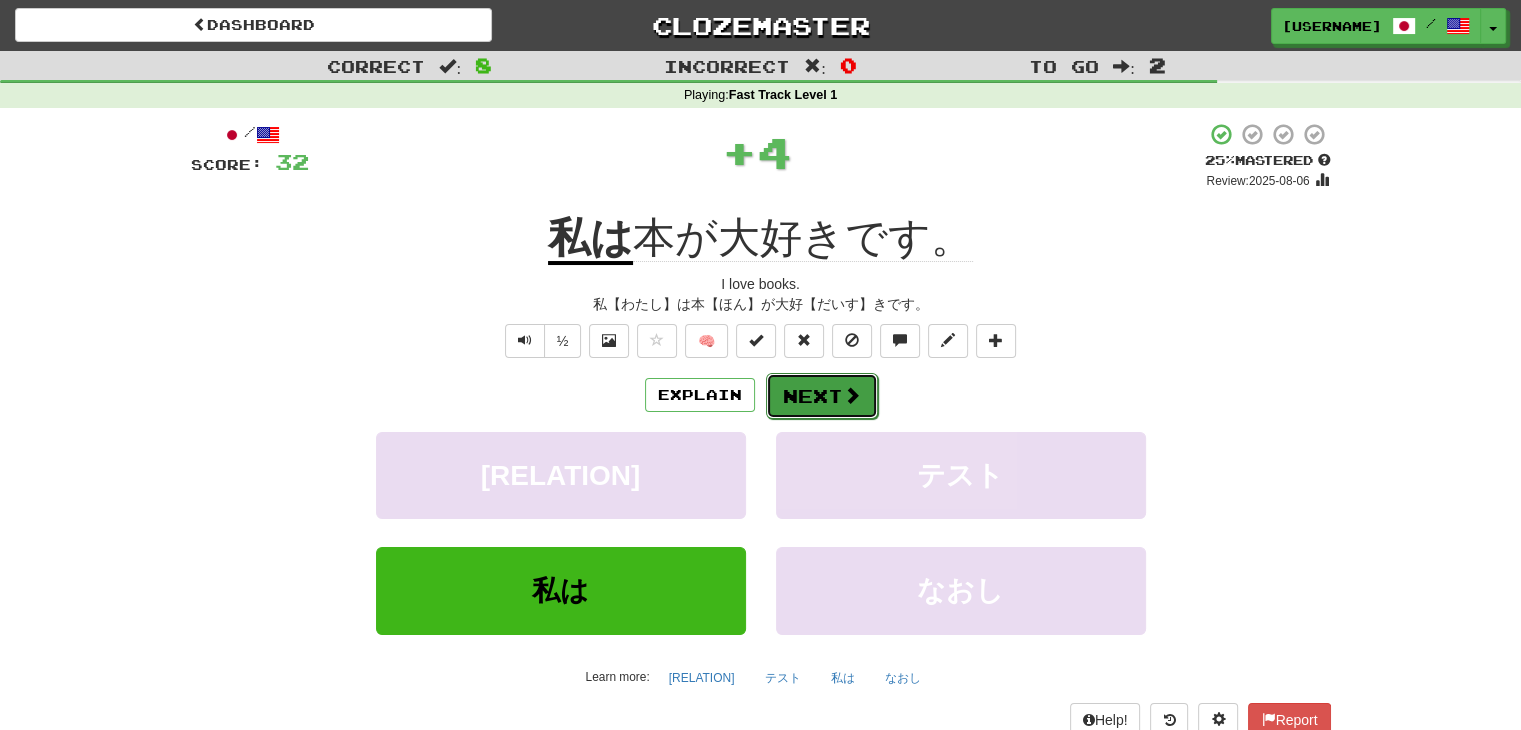 click on "Next" at bounding box center [822, 396] 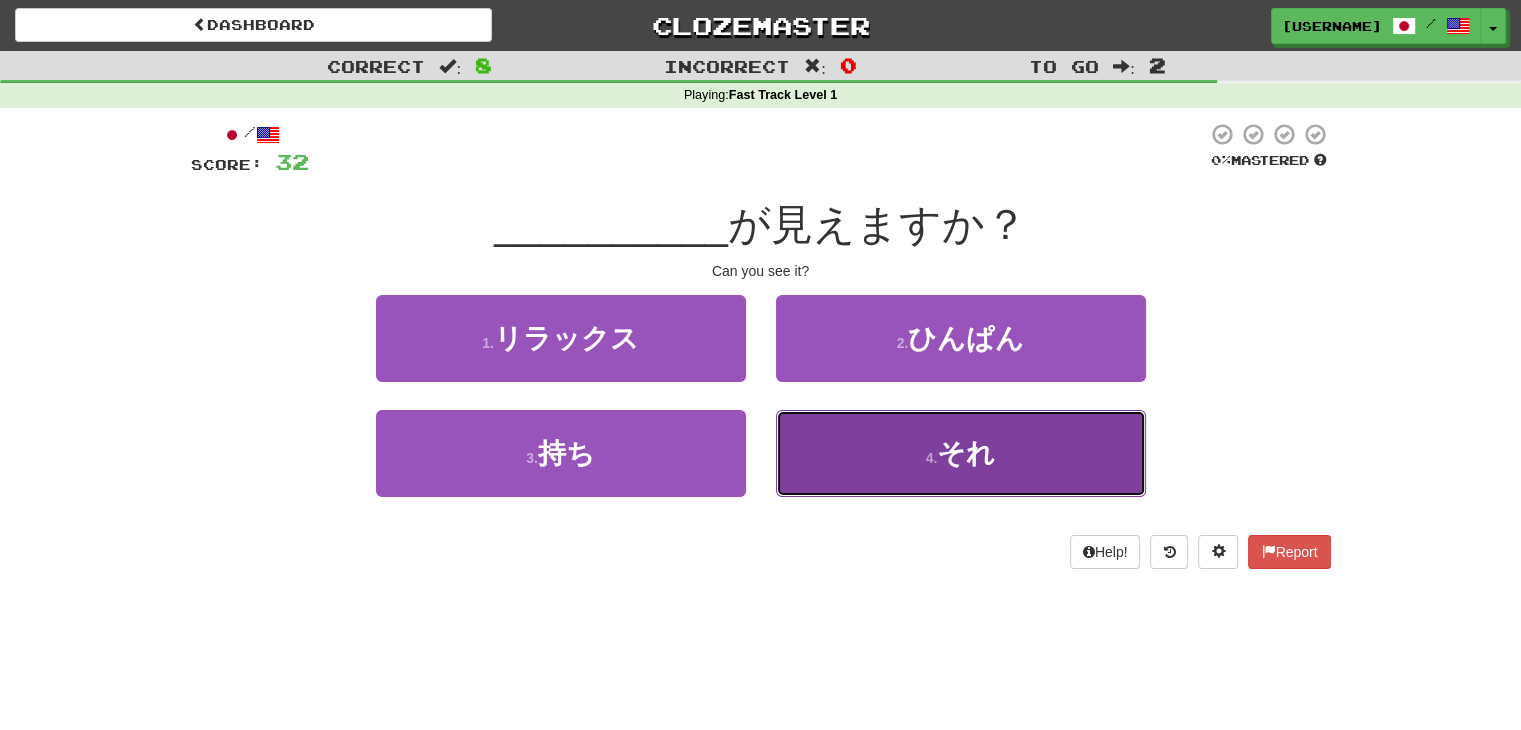 click on "4 .  それ" at bounding box center (961, 453) 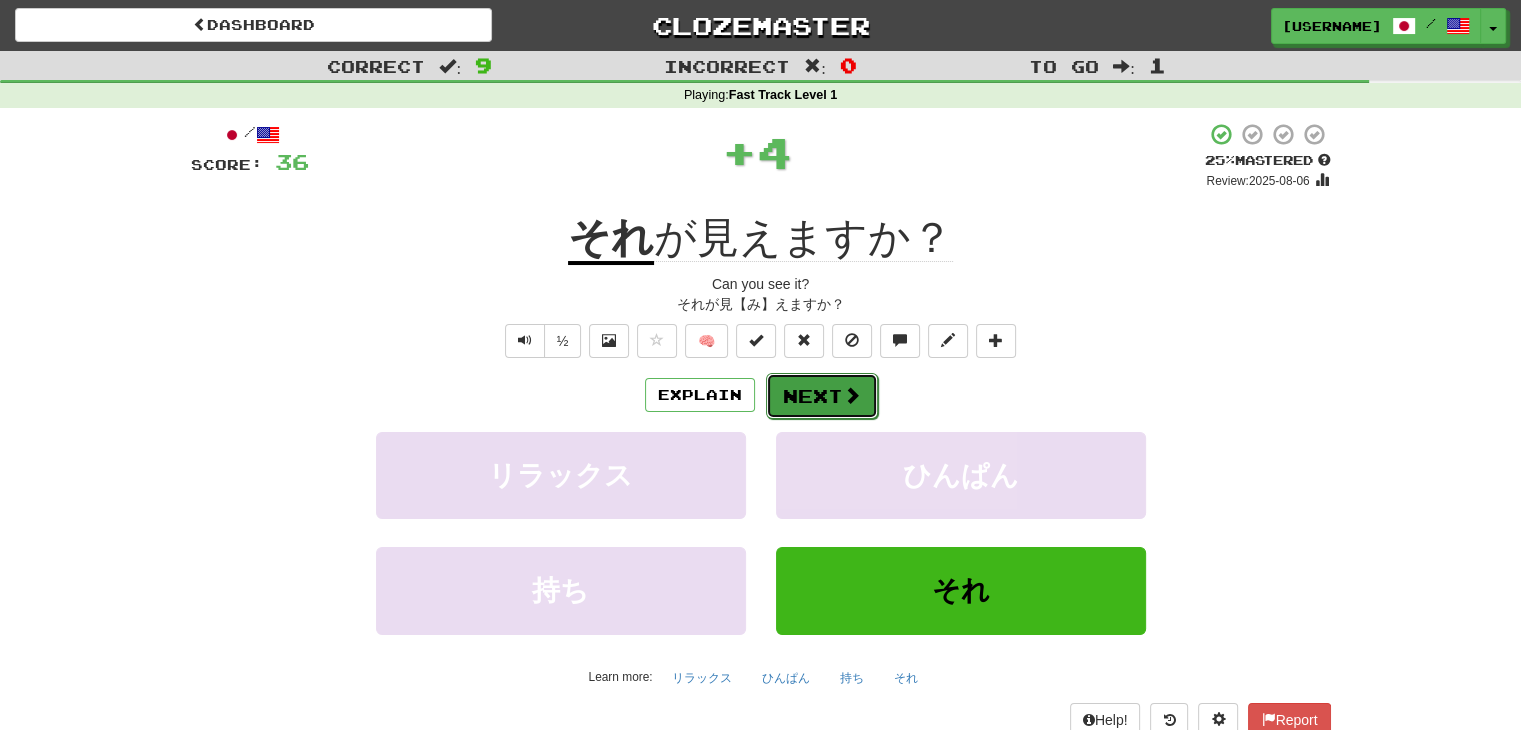 click on "Next" at bounding box center (822, 396) 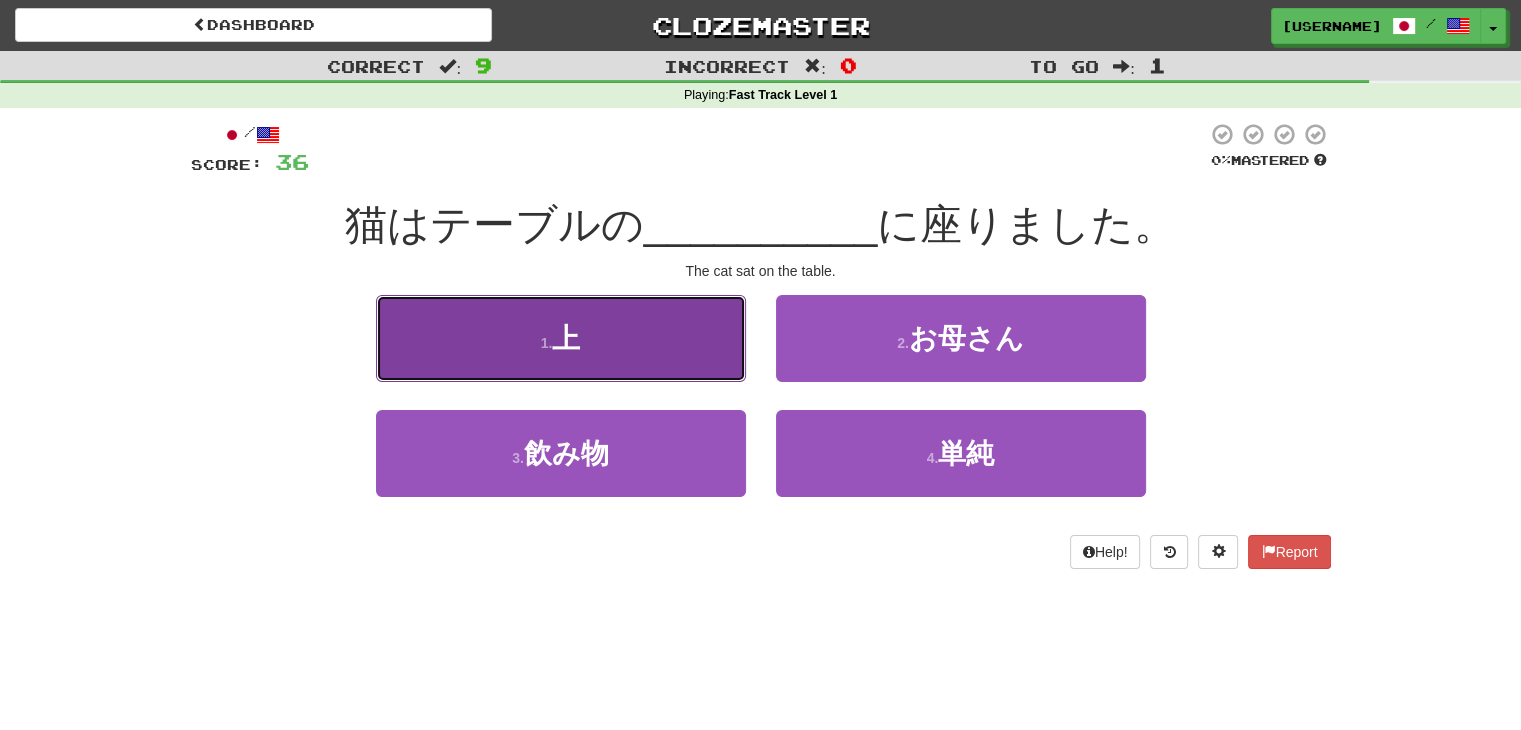 click on "1 .  上" at bounding box center (561, 338) 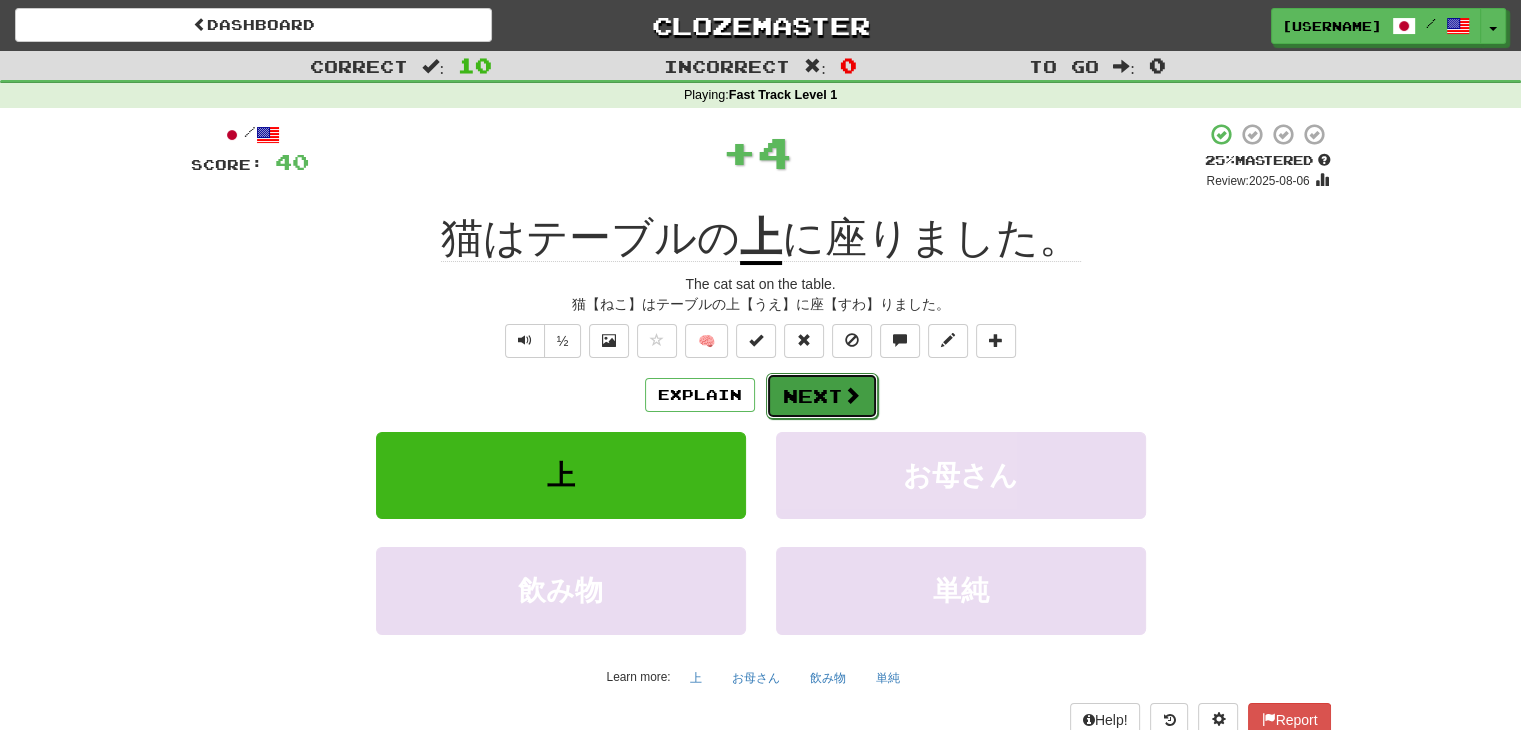 click on "Next" at bounding box center [822, 396] 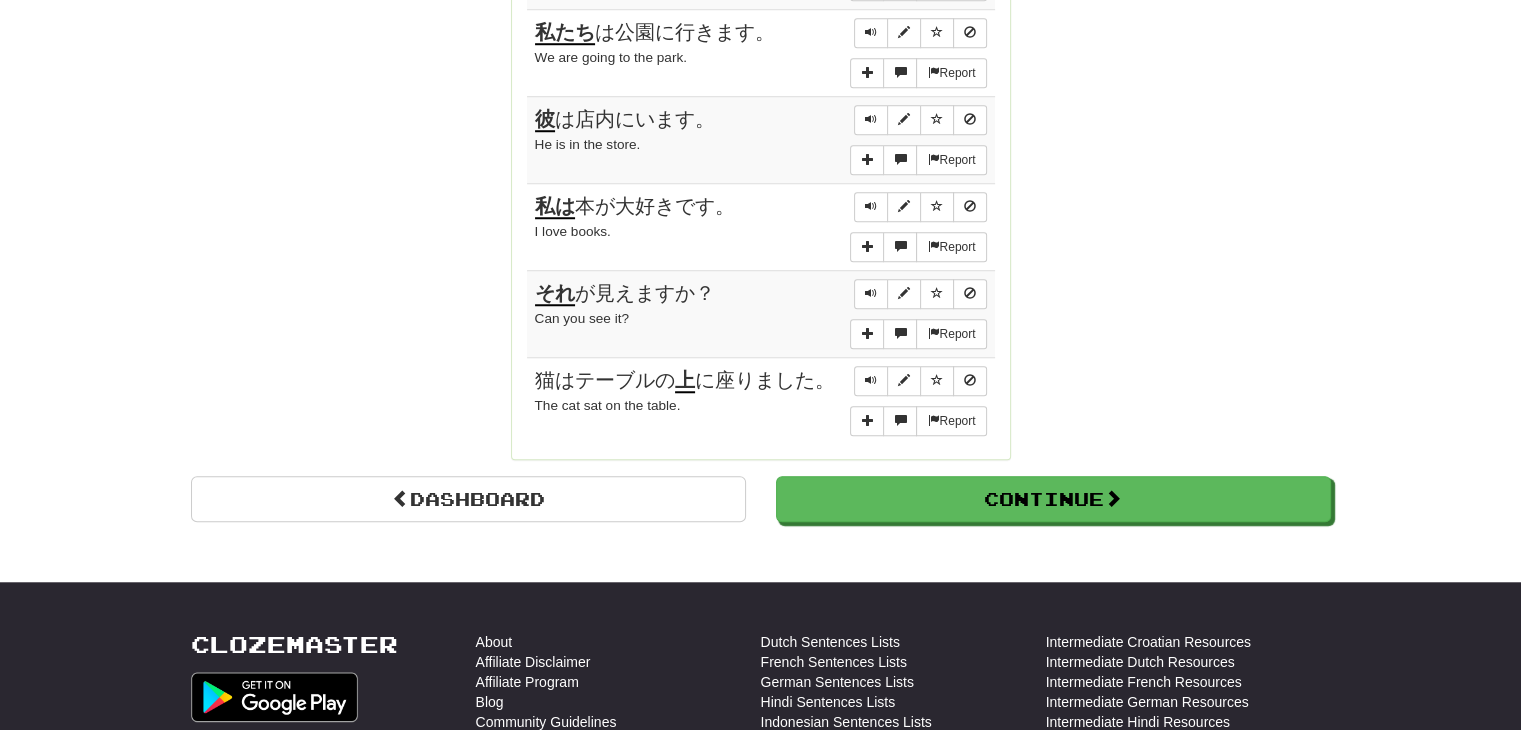 scroll, scrollTop: 1900, scrollLeft: 0, axis: vertical 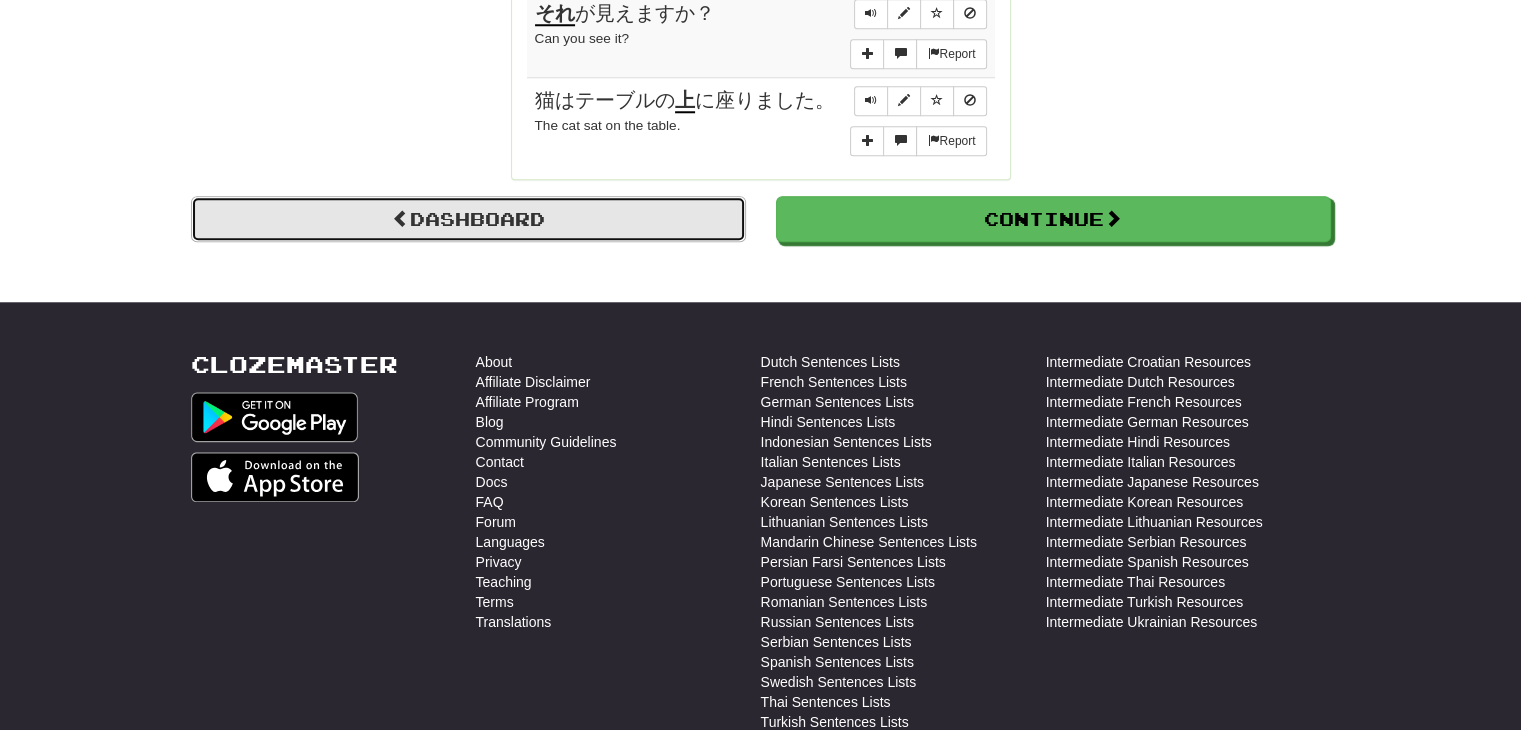 click on "Dashboard" at bounding box center (468, 219) 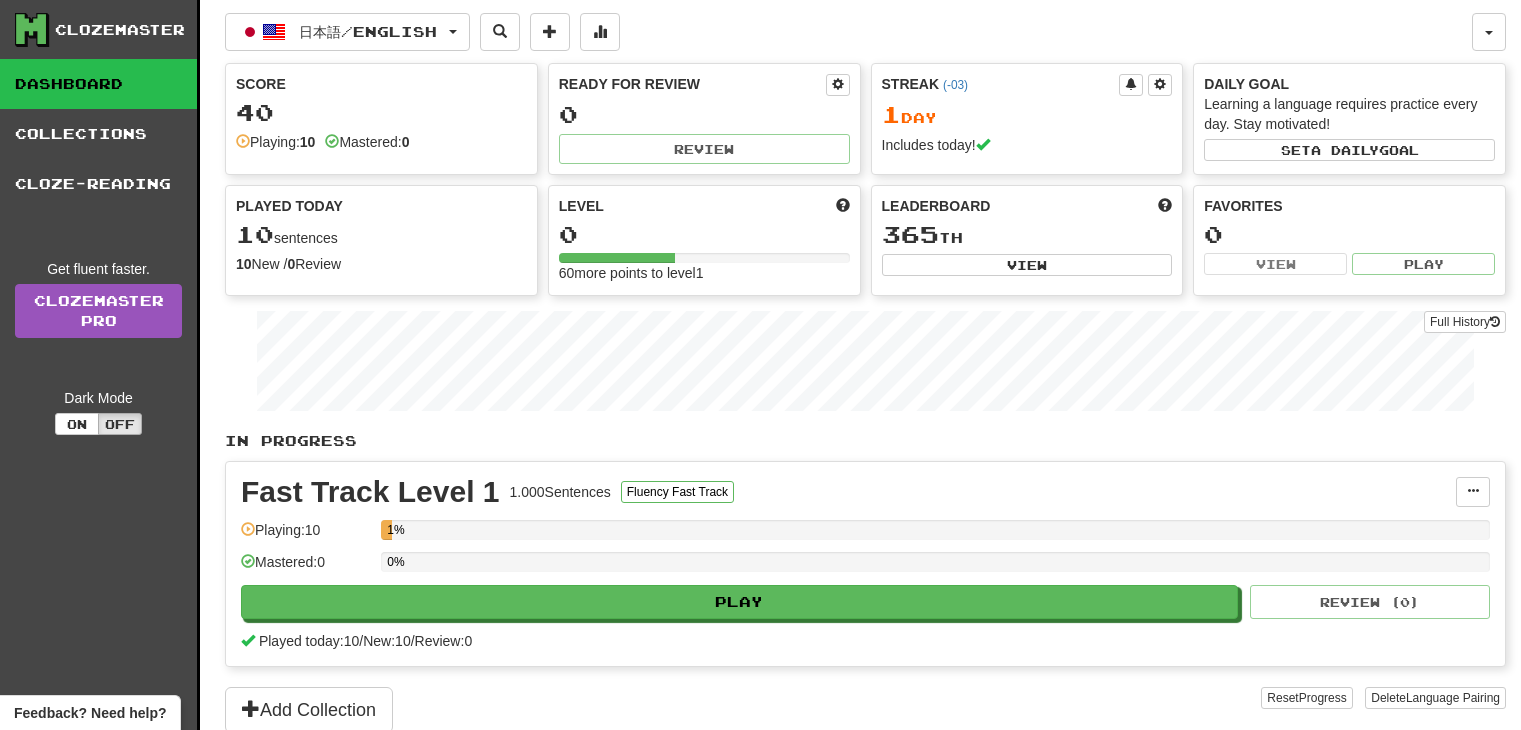 scroll, scrollTop: 0, scrollLeft: 0, axis: both 